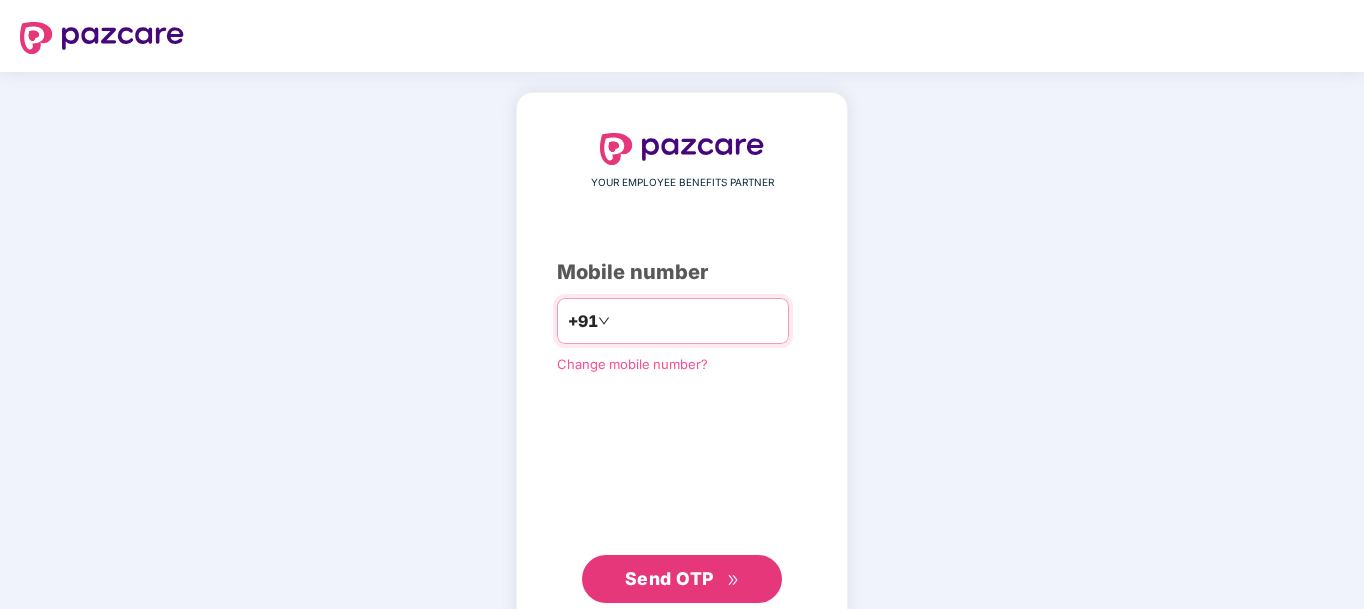 scroll, scrollTop: 0, scrollLeft: 0, axis: both 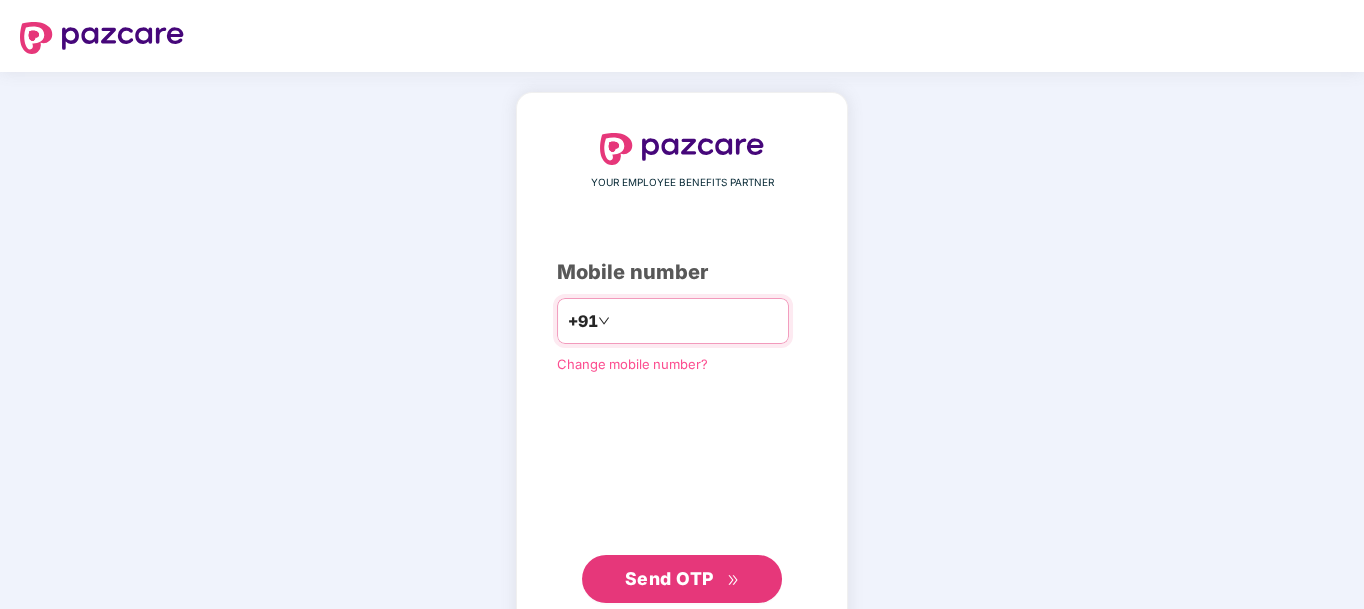 click at bounding box center (696, 321) 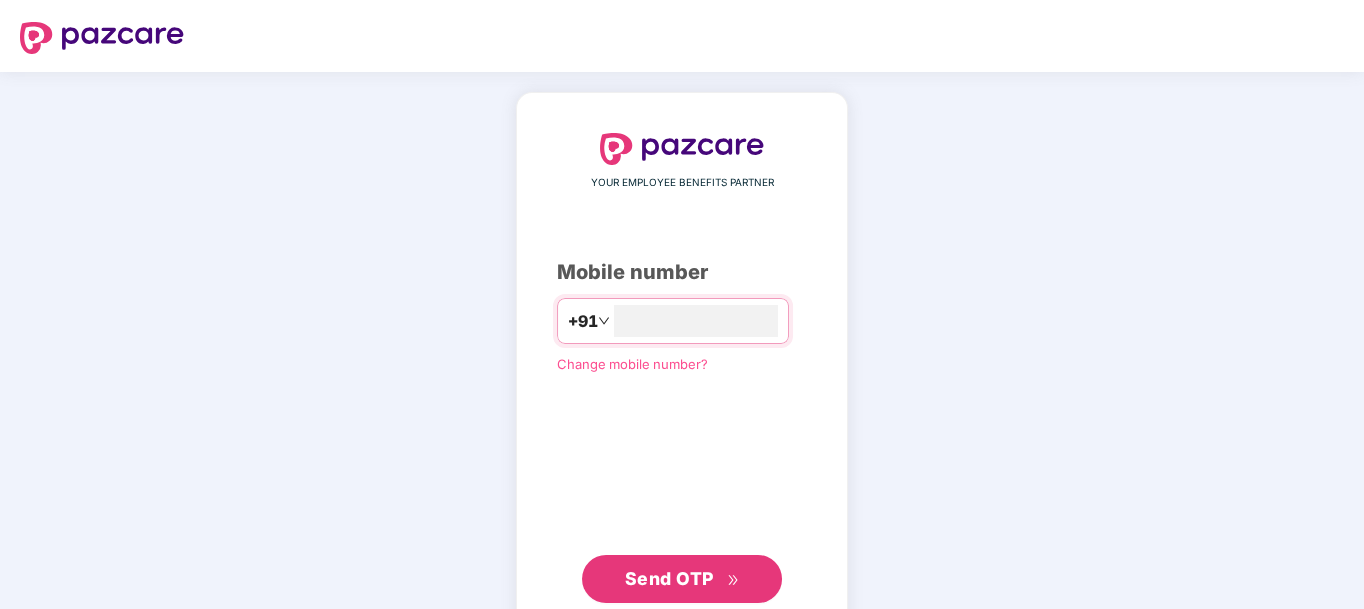 type on "**********" 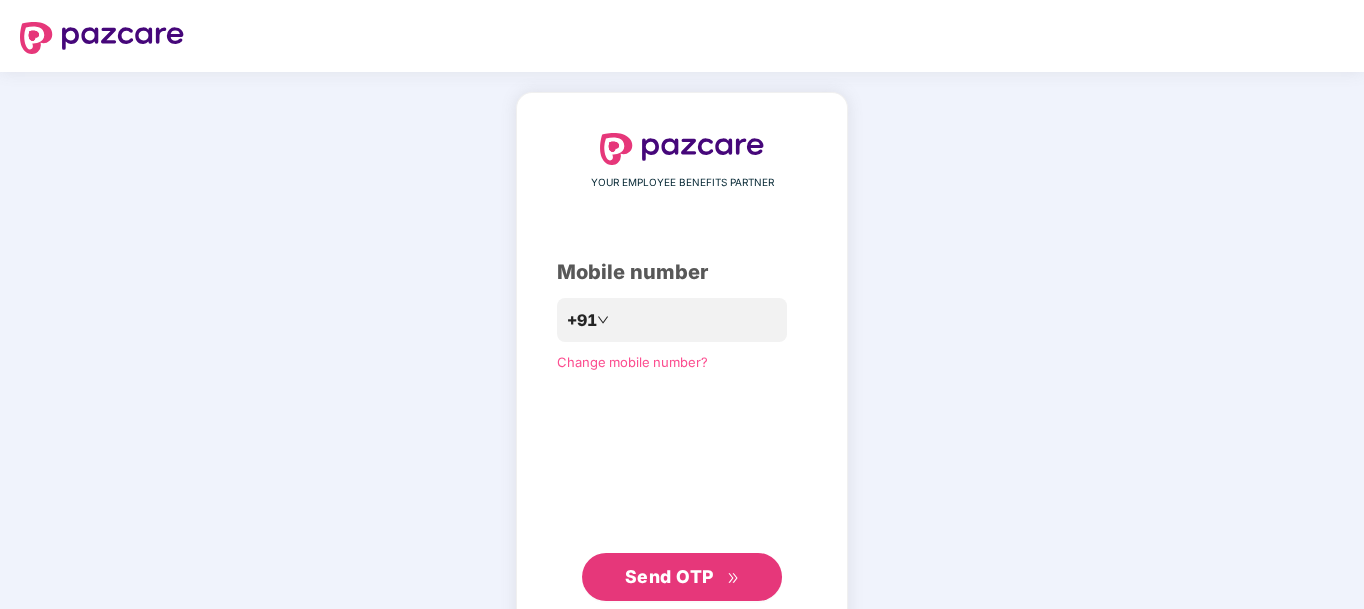 click on "Send OTP" at bounding box center (669, 576) 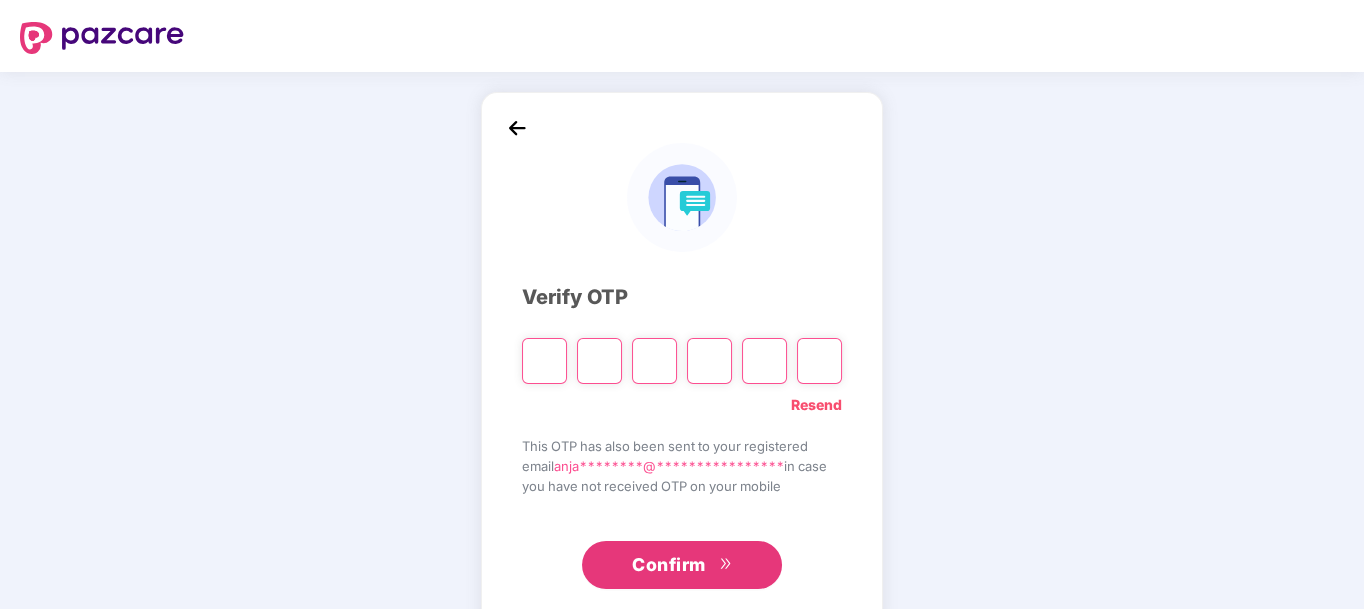 type on "*" 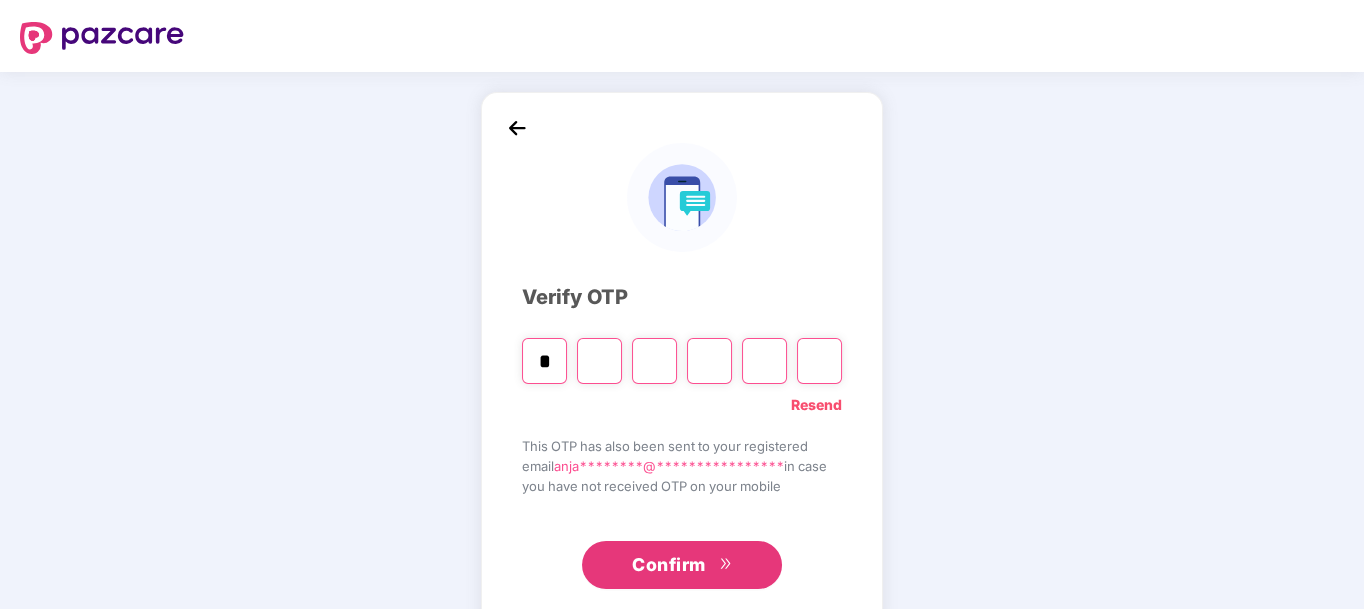 type on "*" 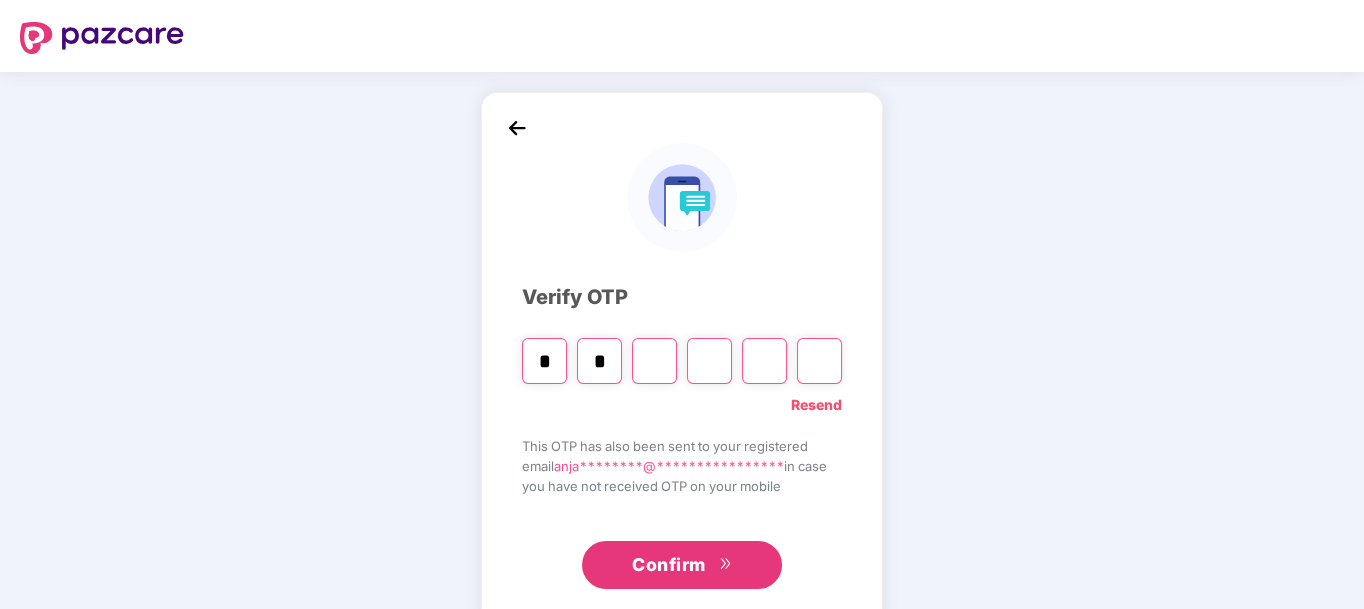 type on "*" 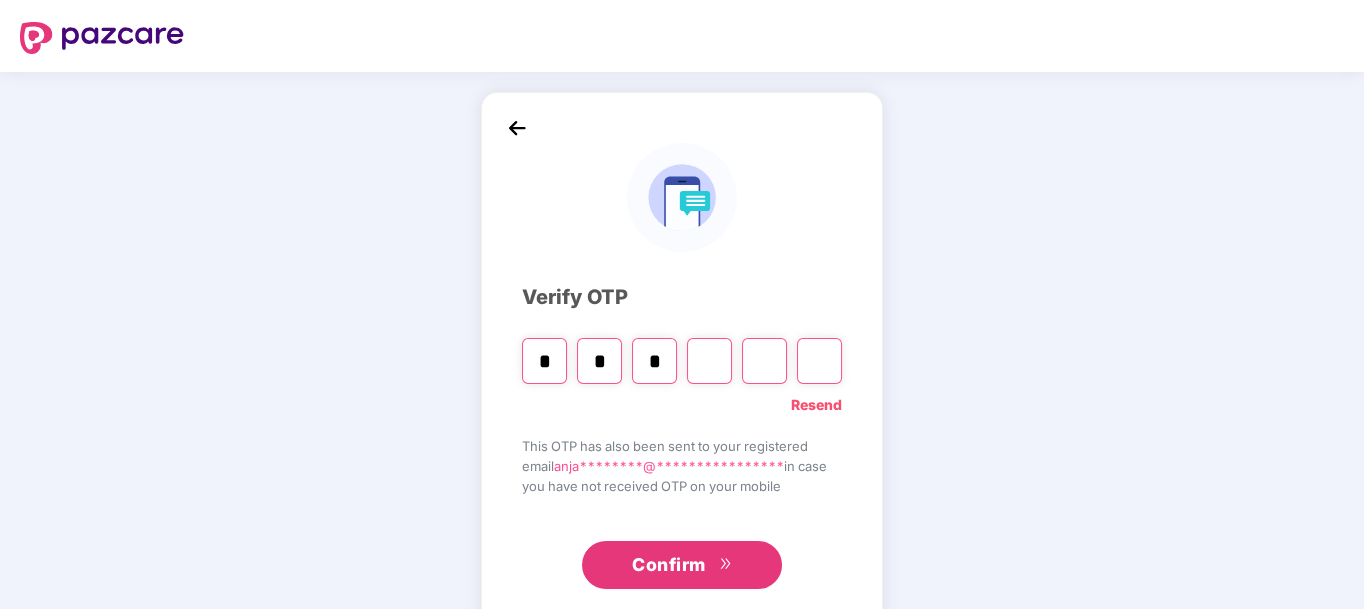 type on "*" 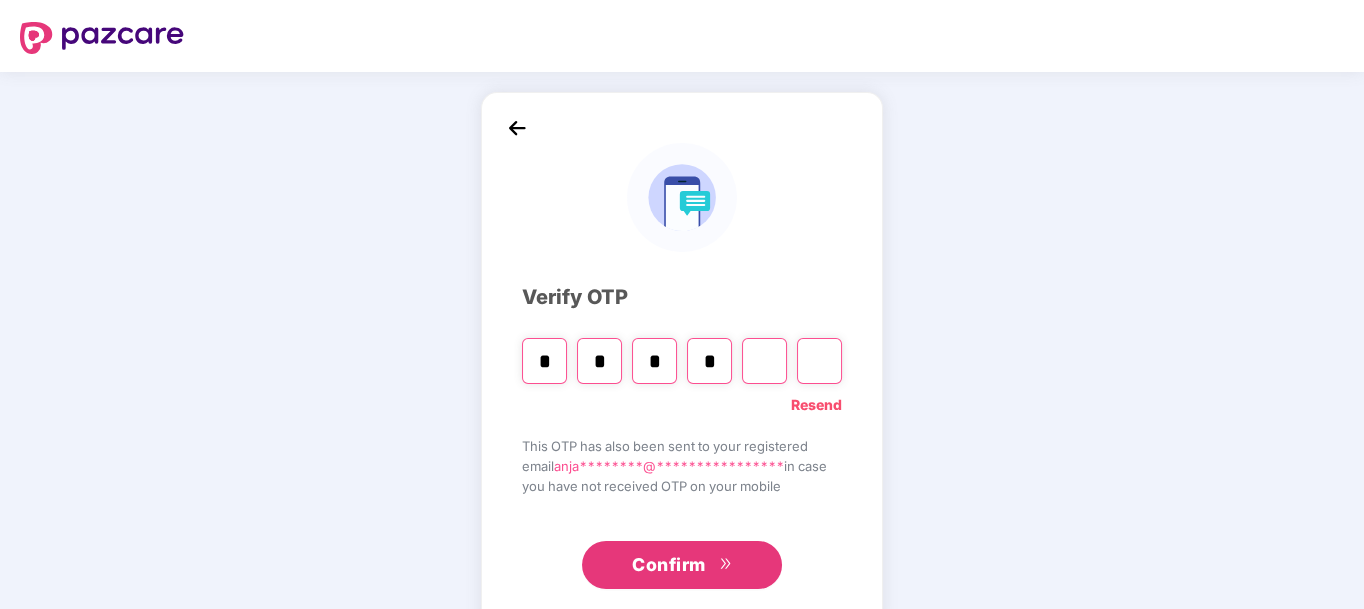 type on "*" 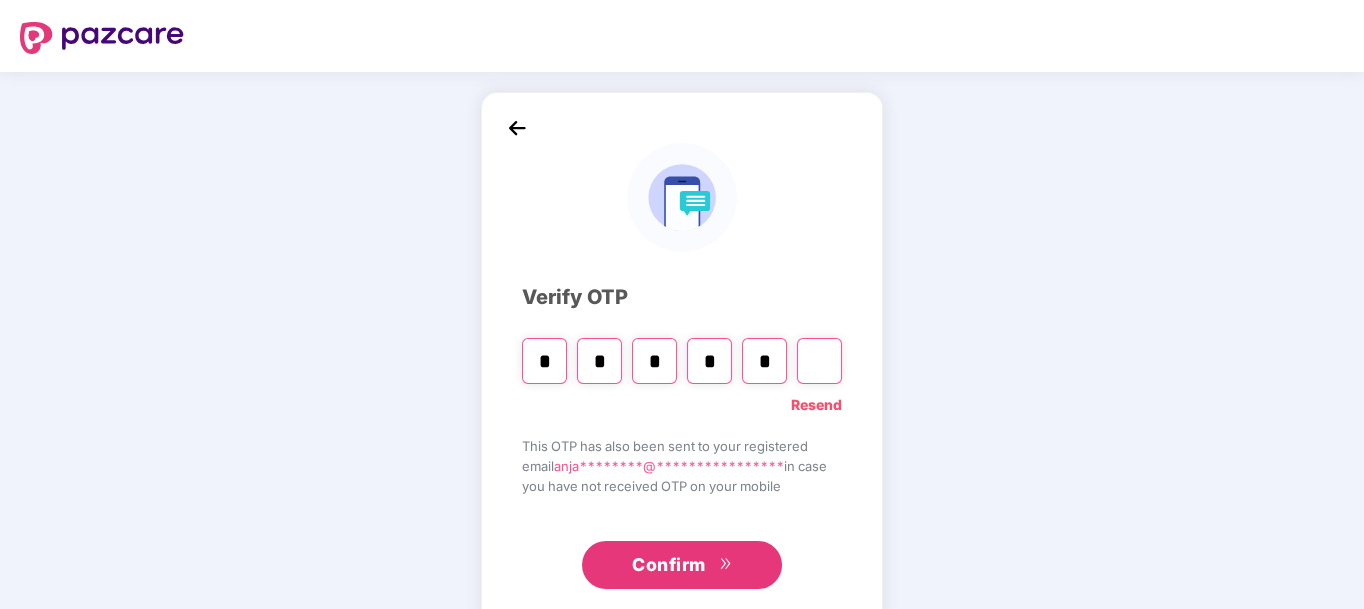 type on "*" 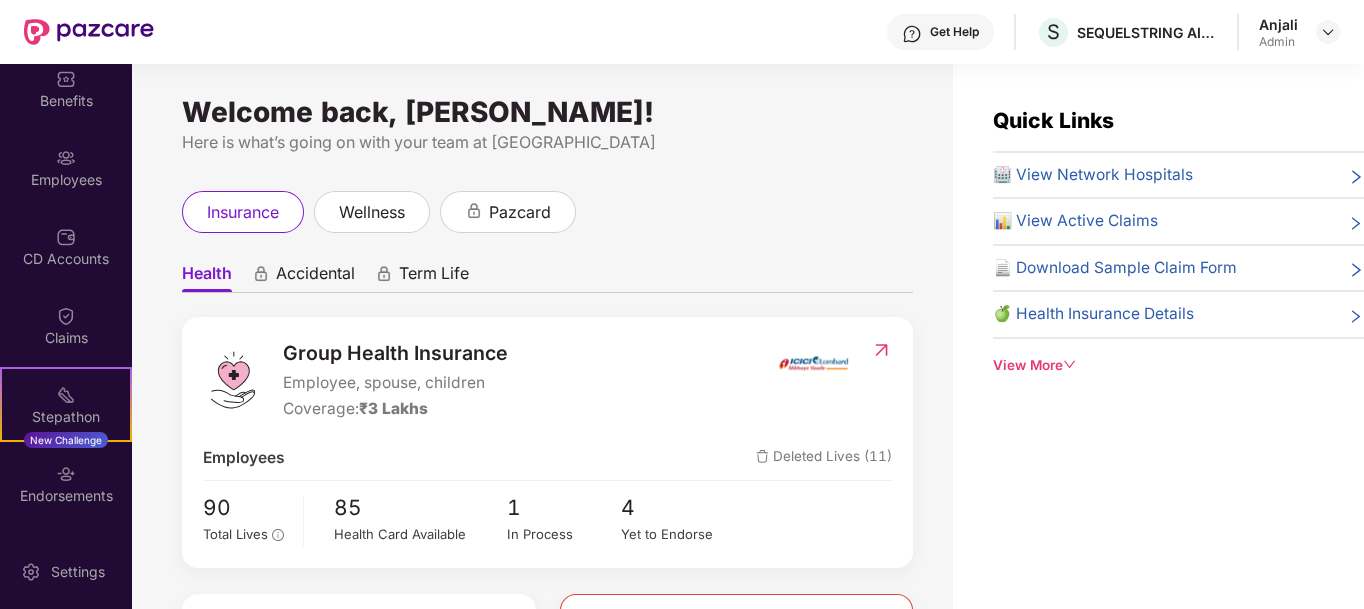 scroll, scrollTop: 161, scrollLeft: 0, axis: vertical 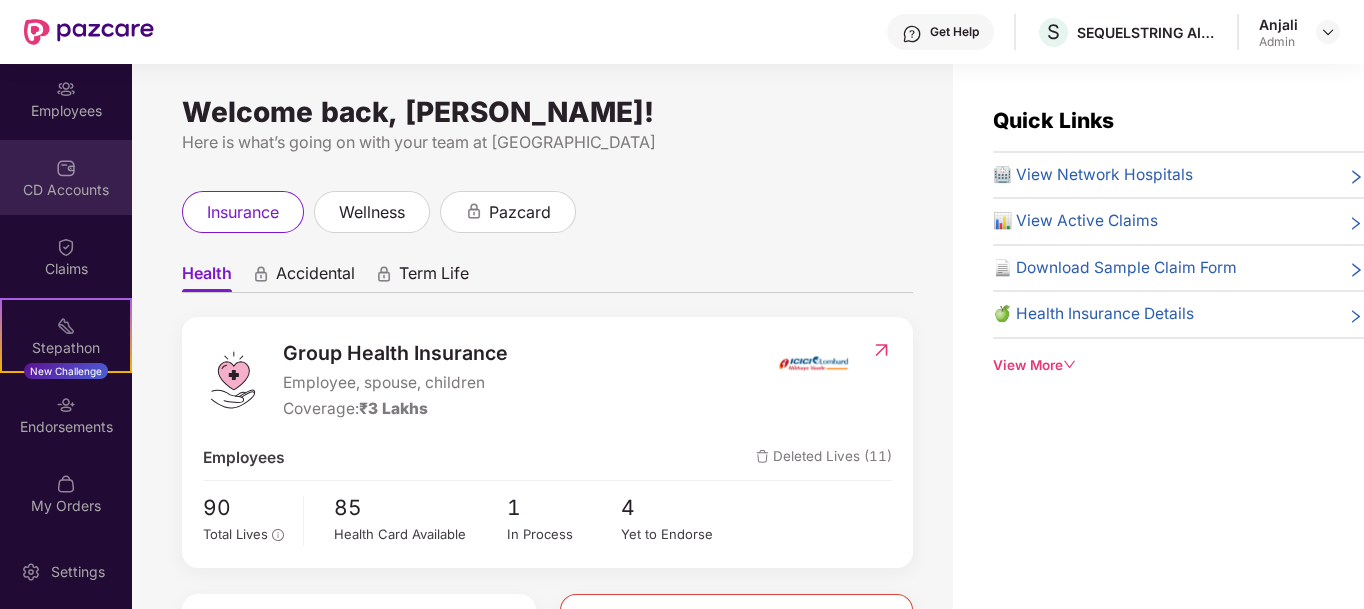 click on "CD Accounts" at bounding box center (66, 190) 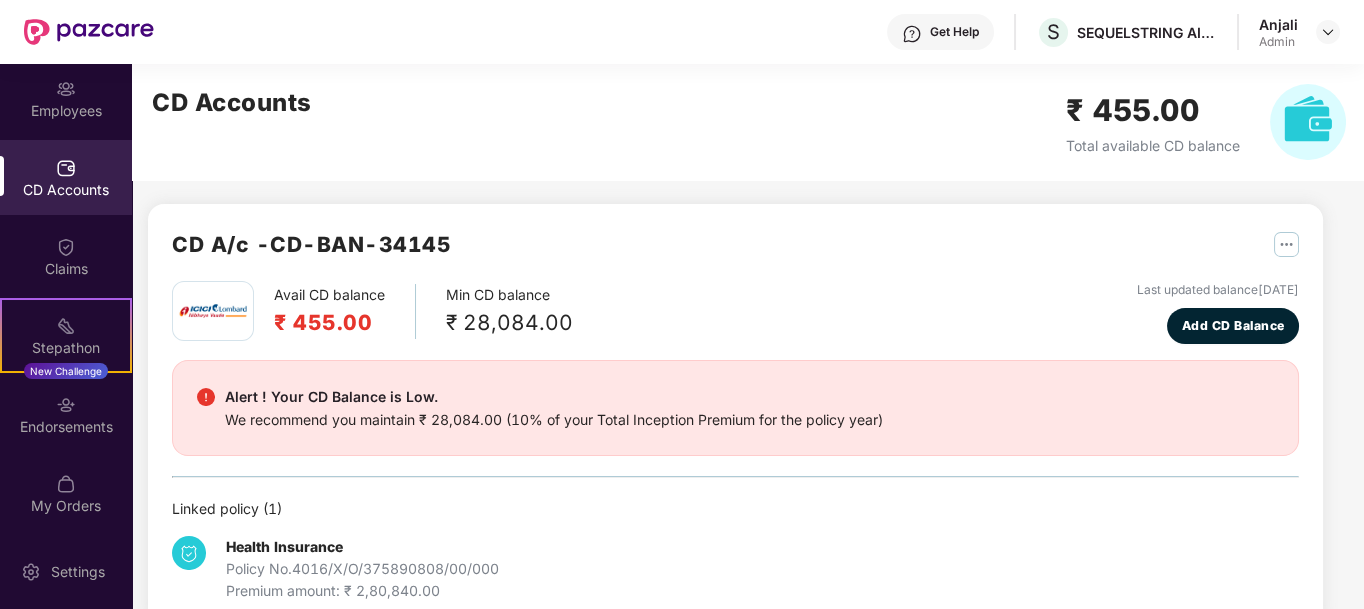 scroll, scrollTop: 39, scrollLeft: 0, axis: vertical 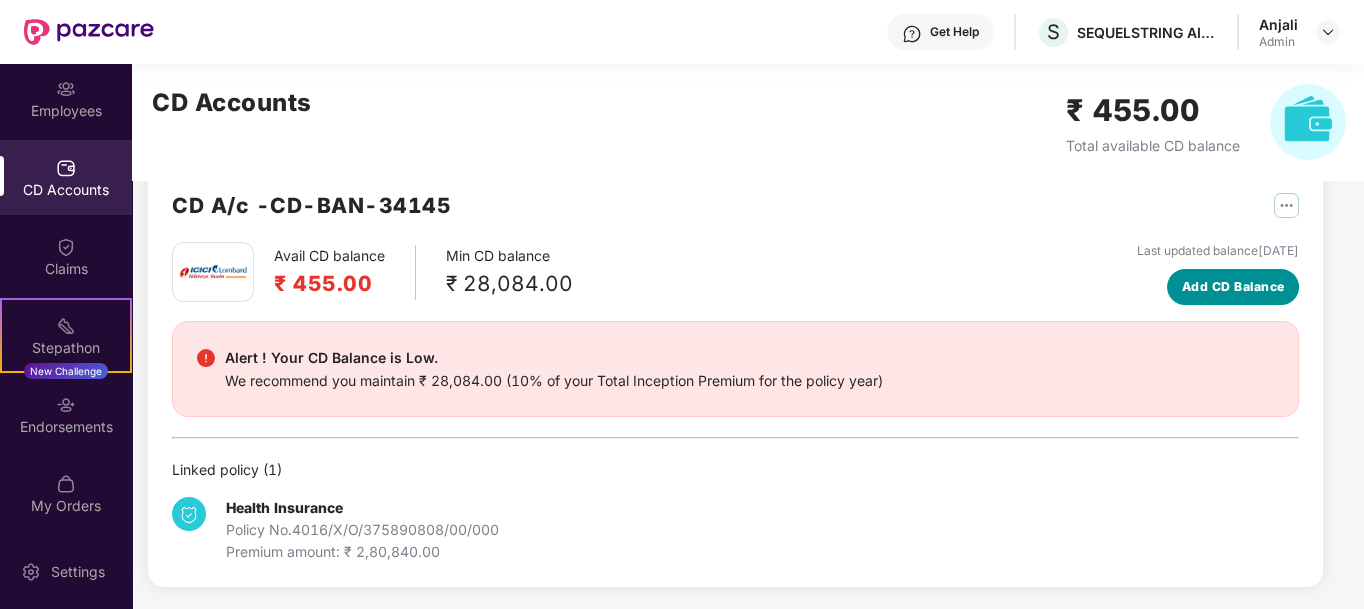 click on "Add CD Balance" at bounding box center [1233, 287] 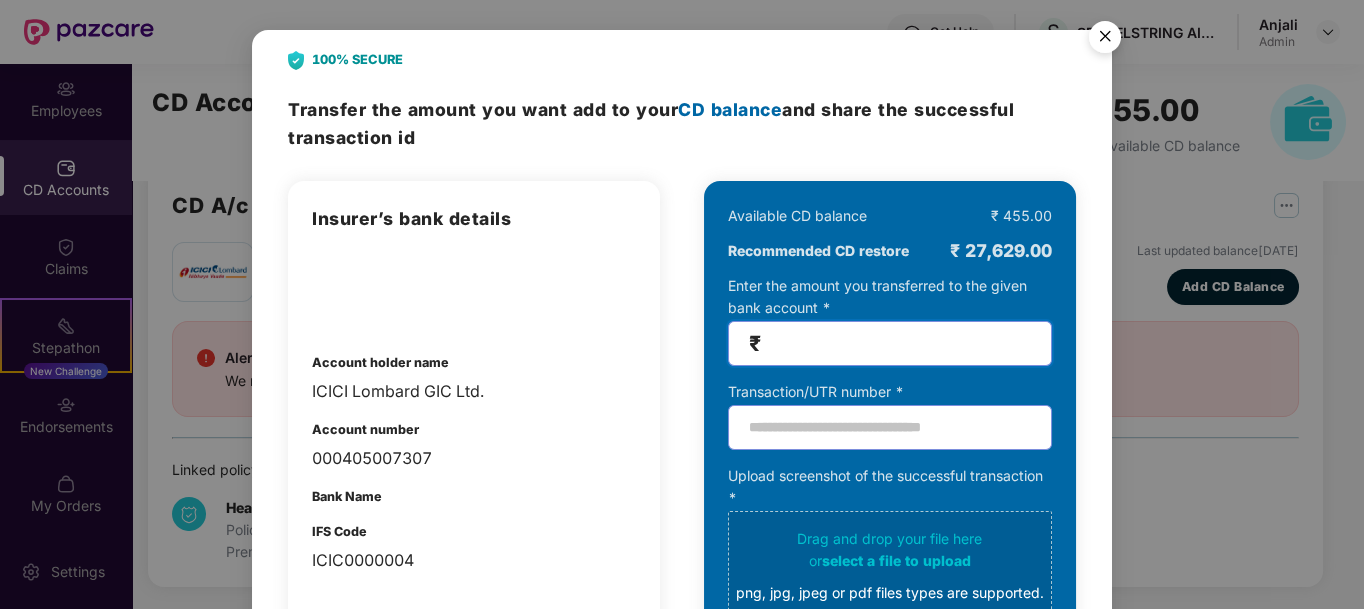 click at bounding box center [898, 343] 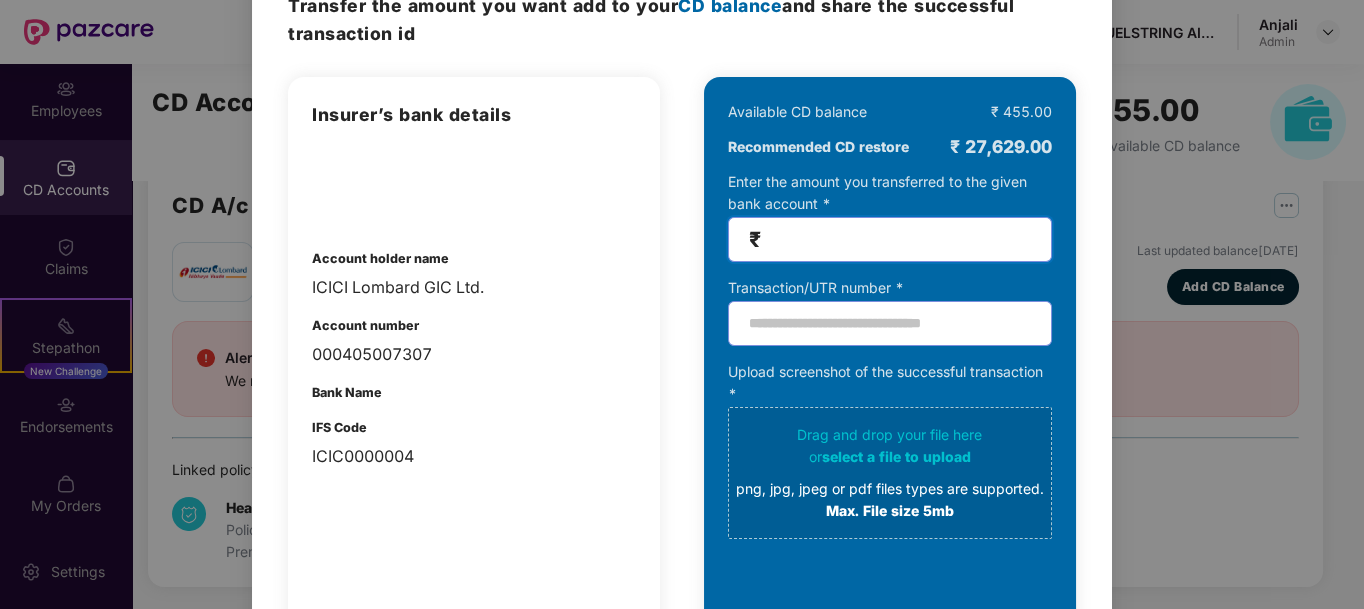 scroll, scrollTop: 0, scrollLeft: 0, axis: both 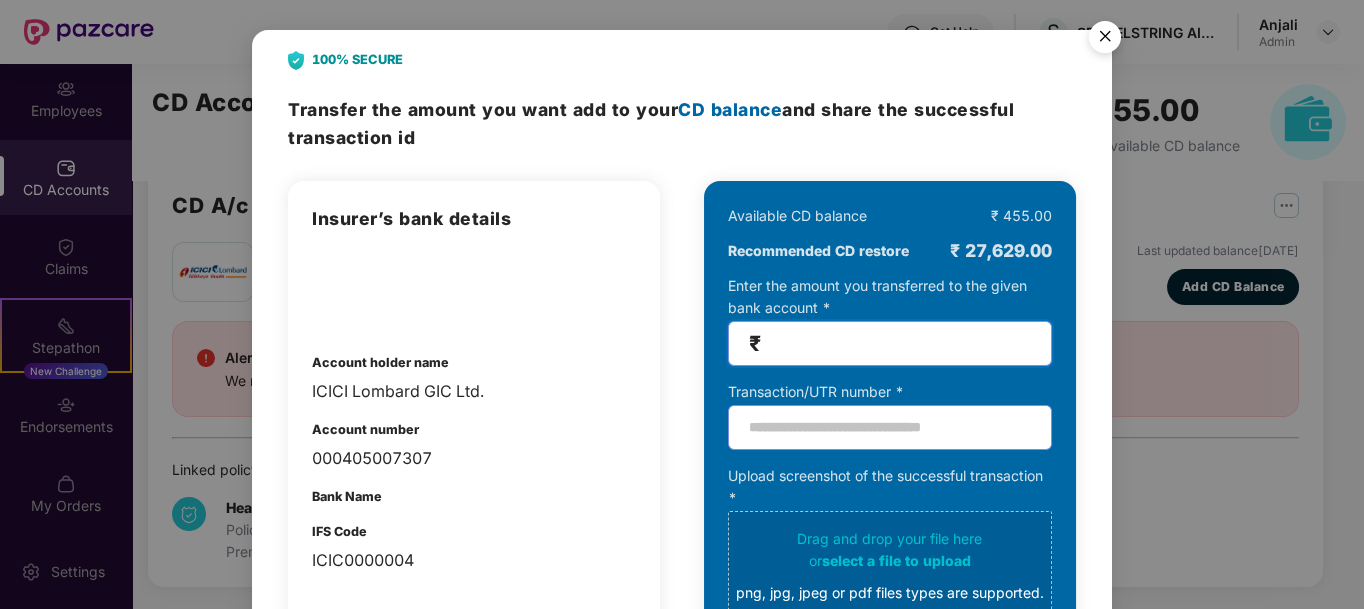 type 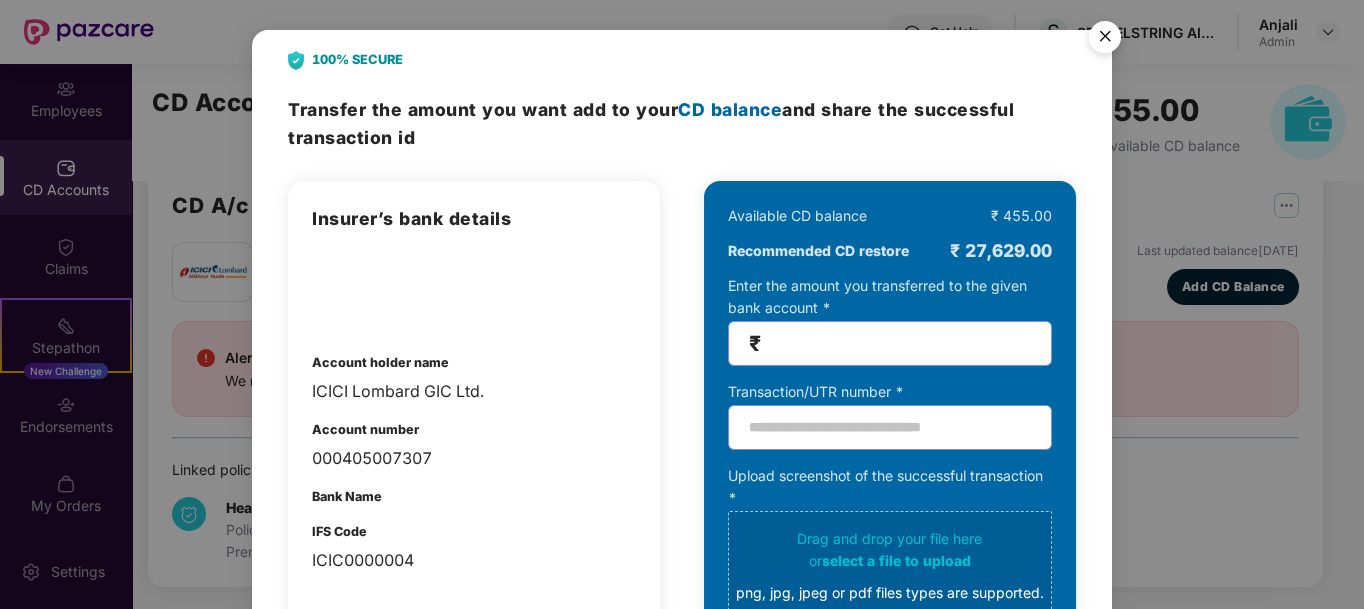 click at bounding box center [1105, 40] 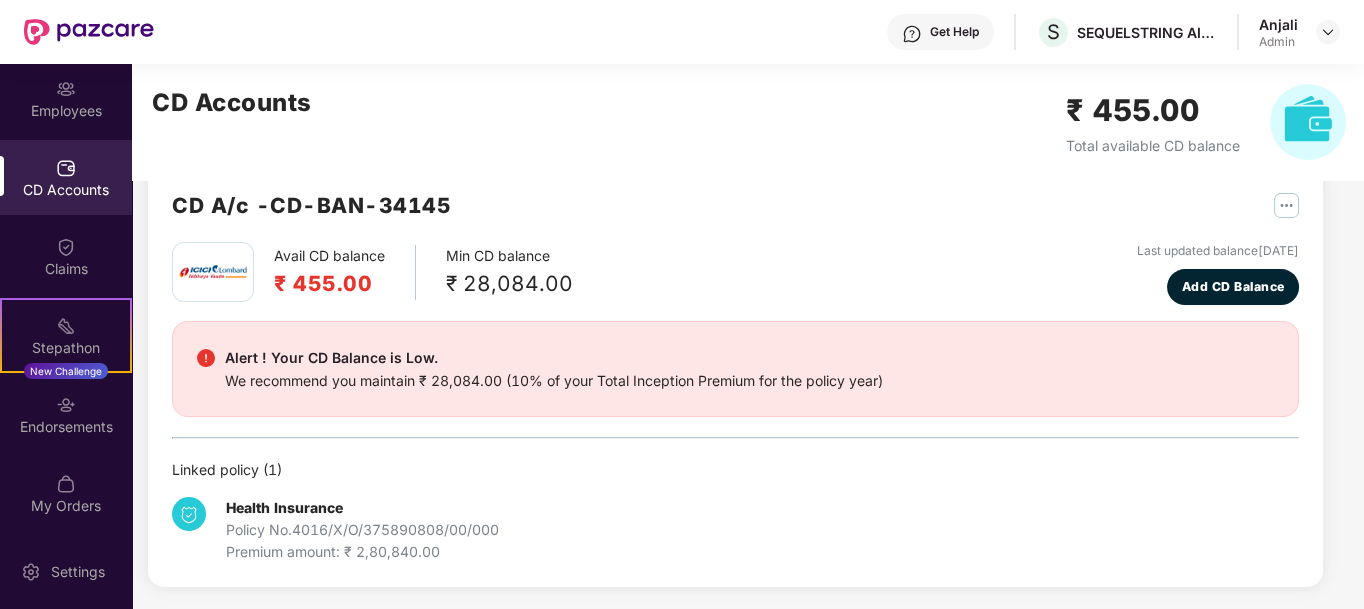 click on "CD Accounts" at bounding box center [66, 177] 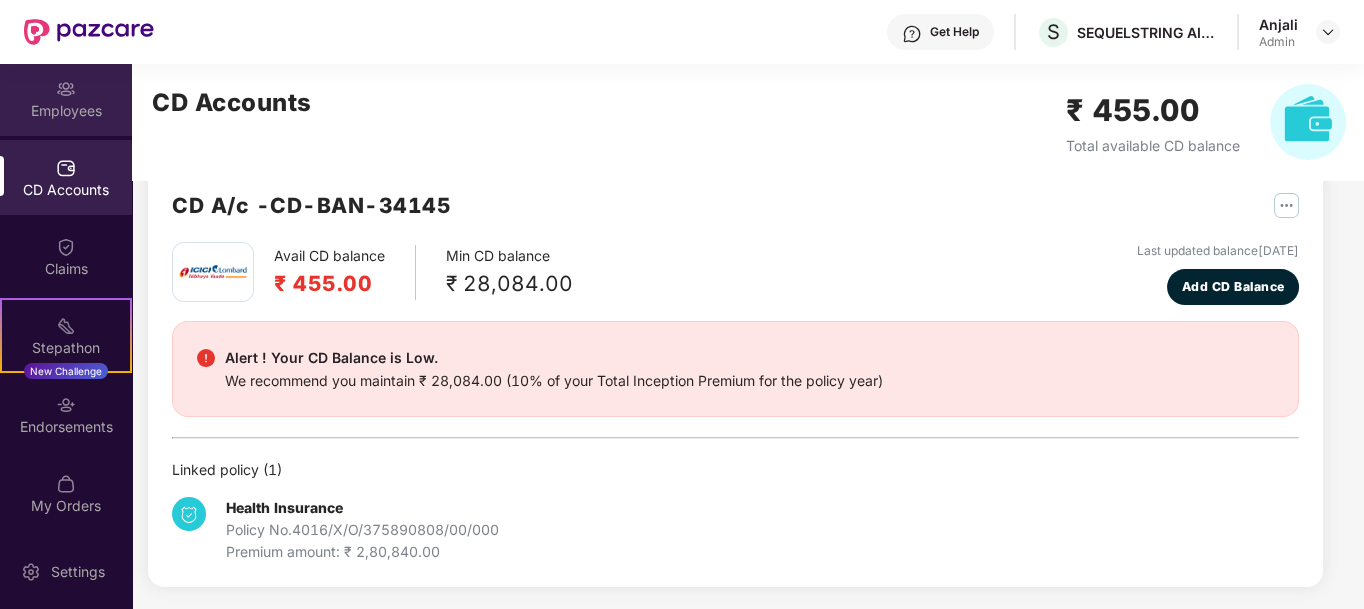 click on "Employees" at bounding box center [66, 111] 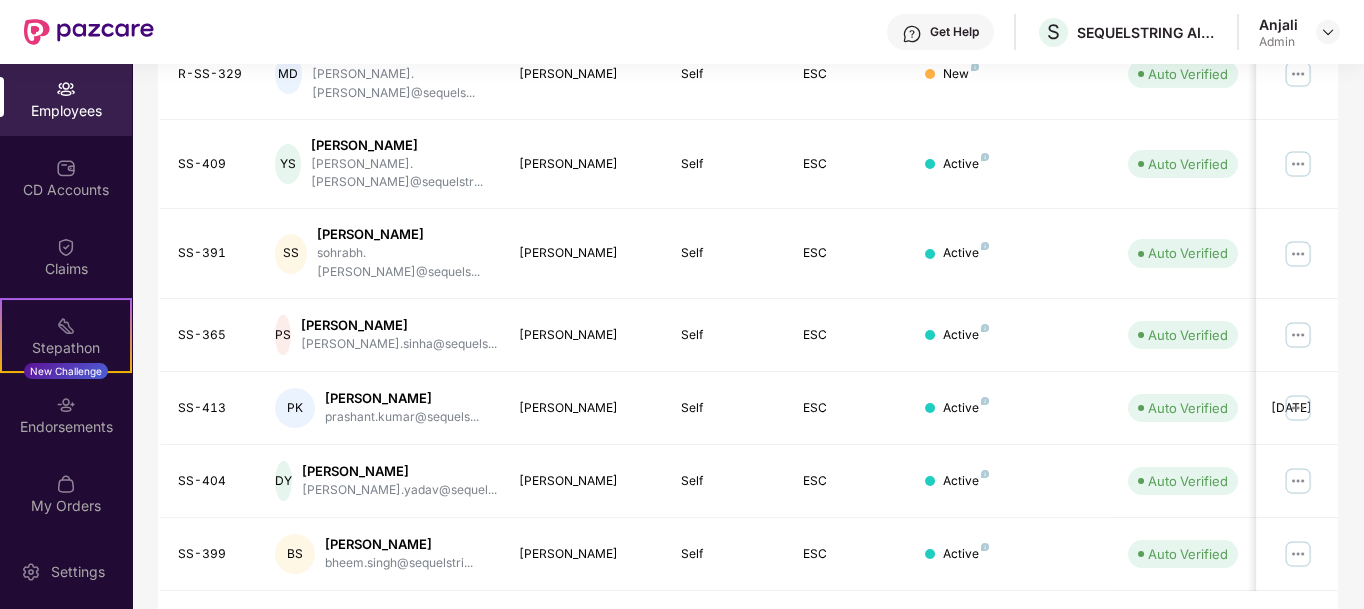 scroll, scrollTop: 0, scrollLeft: 0, axis: both 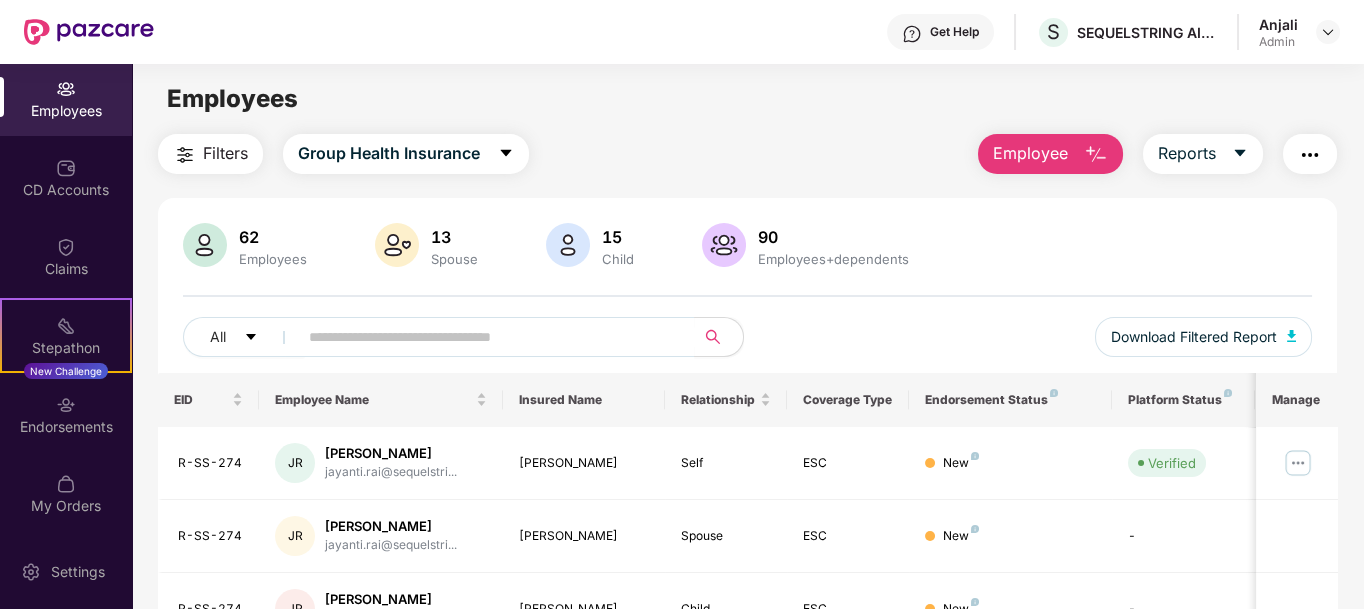 click on "62 Employees 13 Spouse 15 Child 90 Employees+dependents All Download Filtered Report EID Employee Name Insured Name Relationship Coverage Type Endorsement Status Platform Status Joining Date Manage                   R-SS-274 JR Jayanti Rai   jayanti.rai@sequelstri... Jayanti Rai Self ESC New Verified 10 Apr 2025 R-SS-274 JR Jayanti Rai   jayanti.rai@sequelstri... Harsha Vardhan Spouse ESC New - 10 Apr 2025 R-SS-274 JR Jayanti Rai   jayanti.rai@sequelstri... Dhruv Rai Child ESC New - 10 Apr 2025 R-SS-329 MD Muskan Dhillon   muskan.dhillon@sequels... Muskan Dhillon Self ESC New Auto Verified 09 May 2025 SS-409 YS Yuvraj Singh   yuvraj.singh@sequelstr... Yuvraj Singh Self ESC Active Auto Verified 14 Apr 2025 SS-391 SS Sohrabh Sethee   sohrabh.sethee@sequels... Sohrabh Sethee Self ESC Active Auto Verified 14 Apr 2025 SS-365 PS Pratyush Sinha   pratyush.sinha@sequels... Pratyush Sinha Self ESC Active Auto Verified 14 Apr 2025 SS-413 PK Prashant Kumar   prashant.kumar@sequels... Prashant Kumar Self ESC DY" at bounding box center [748, 738] 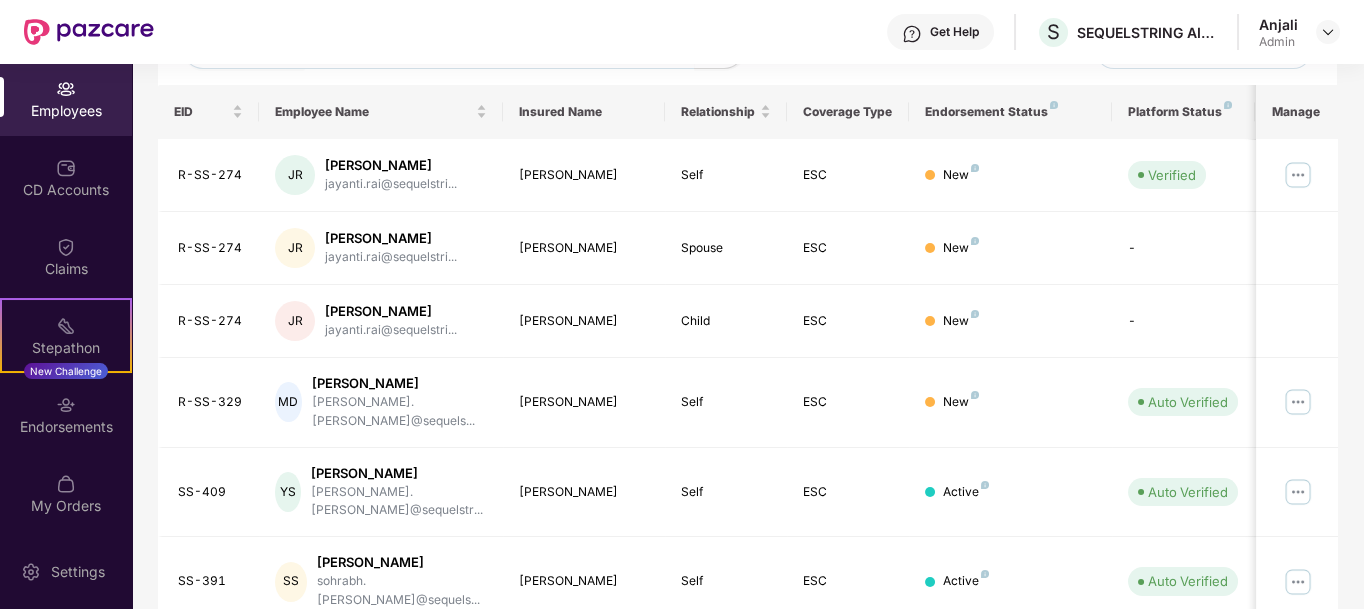 scroll, scrollTop: 234, scrollLeft: 0, axis: vertical 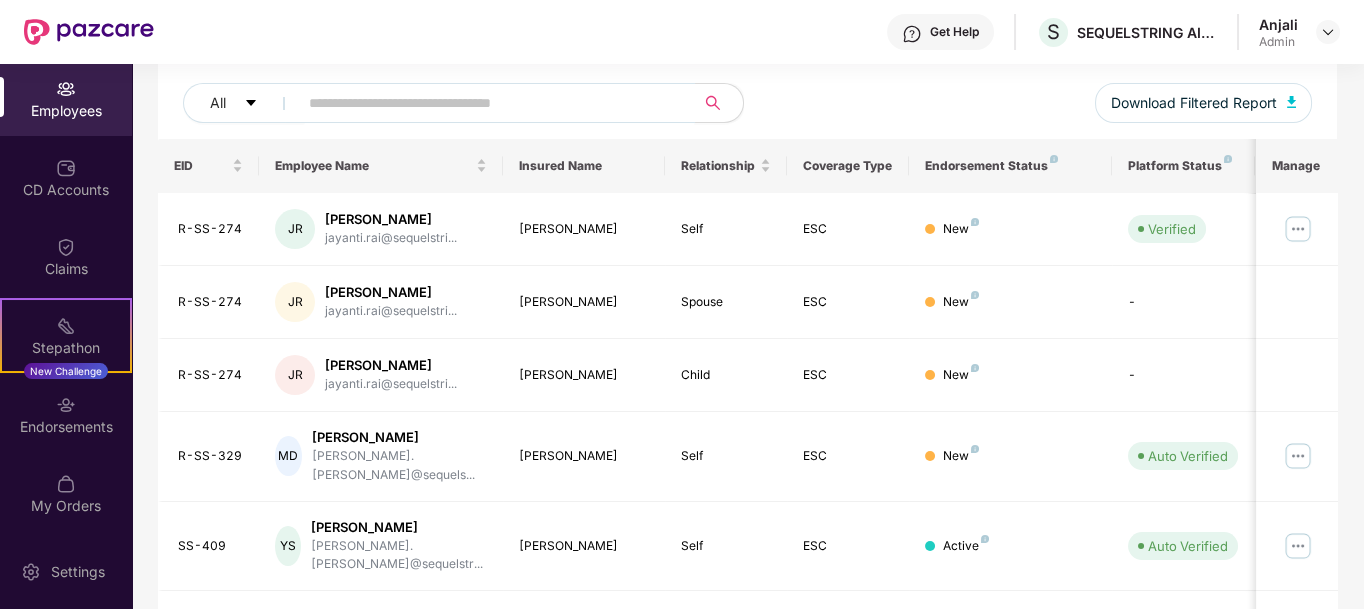 click at bounding box center [488, 103] 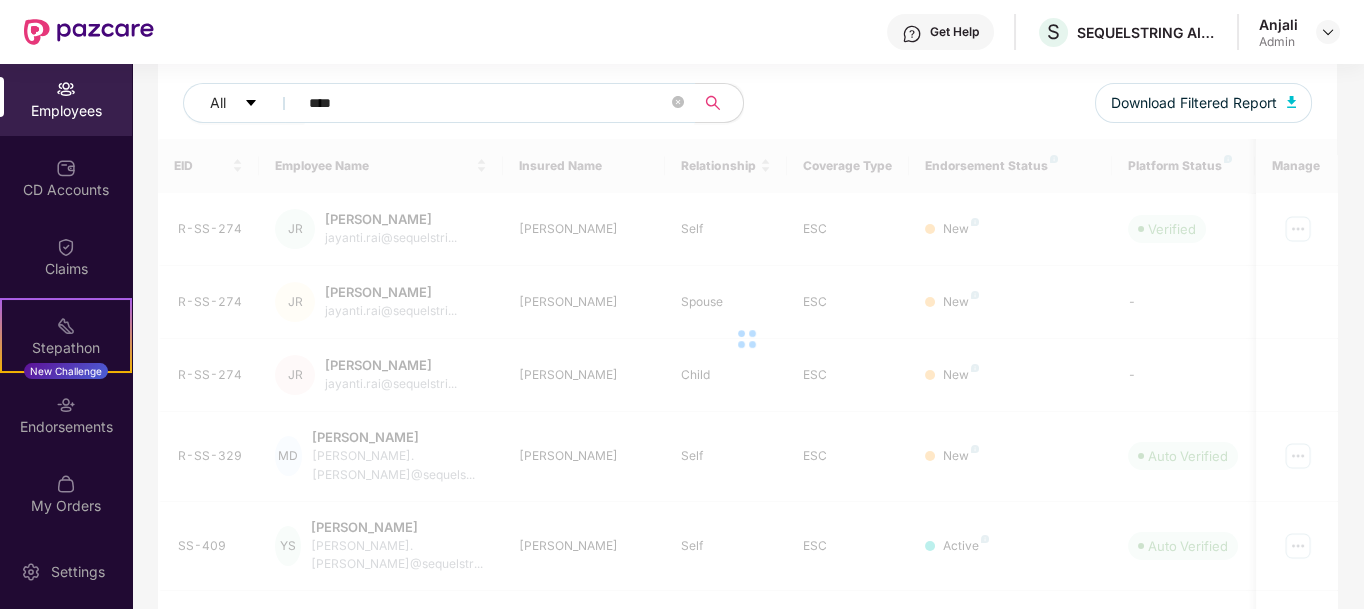 scroll, scrollTop: 64, scrollLeft: 0, axis: vertical 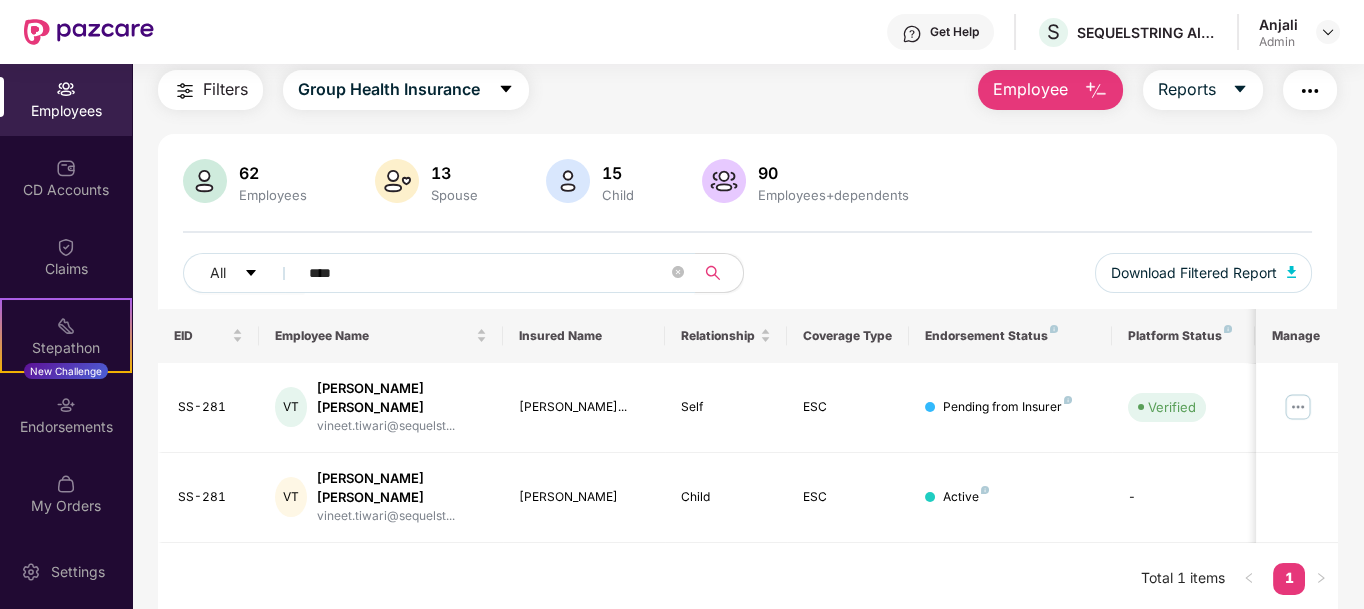 click on "****" at bounding box center (488, 273) 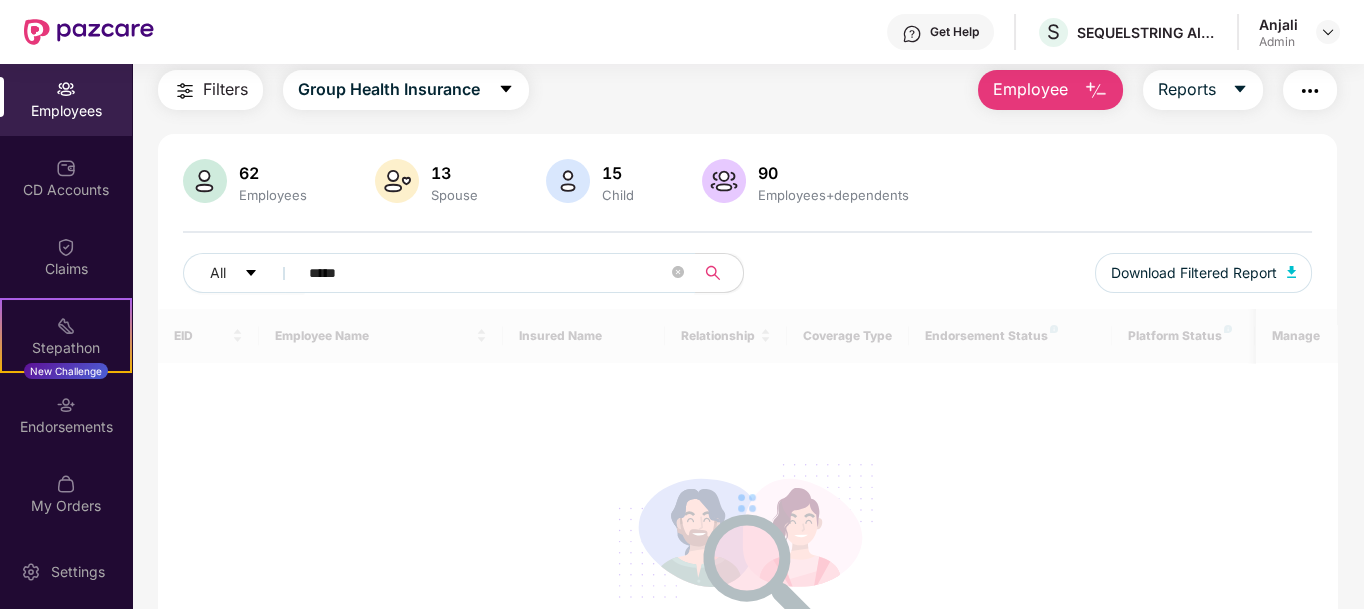 scroll, scrollTop: 222, scrollLeft: 0, axis: vertical 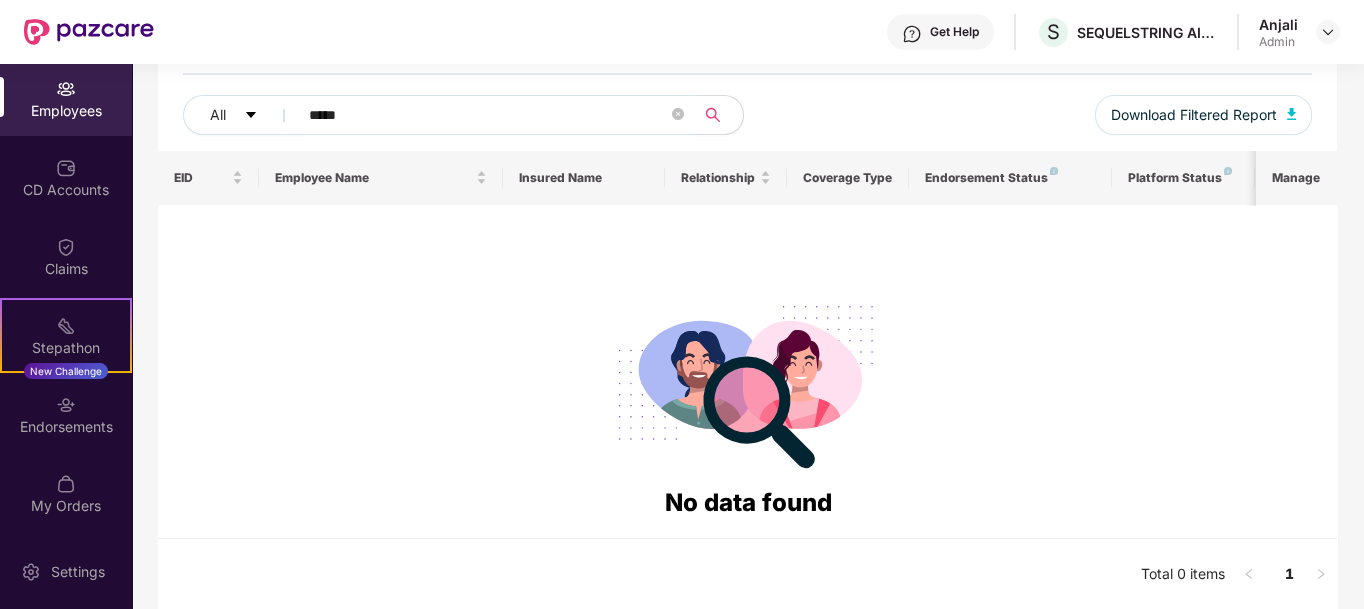 click on "*****" at bounding box center [488, 115] 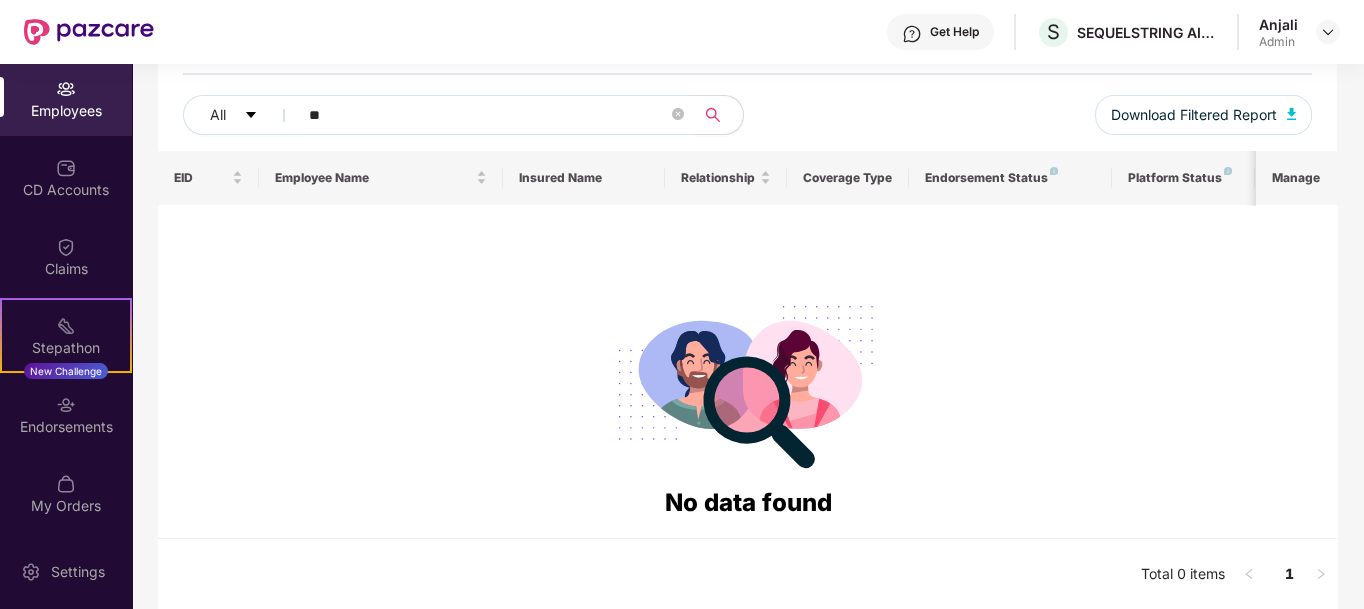 type on "*" 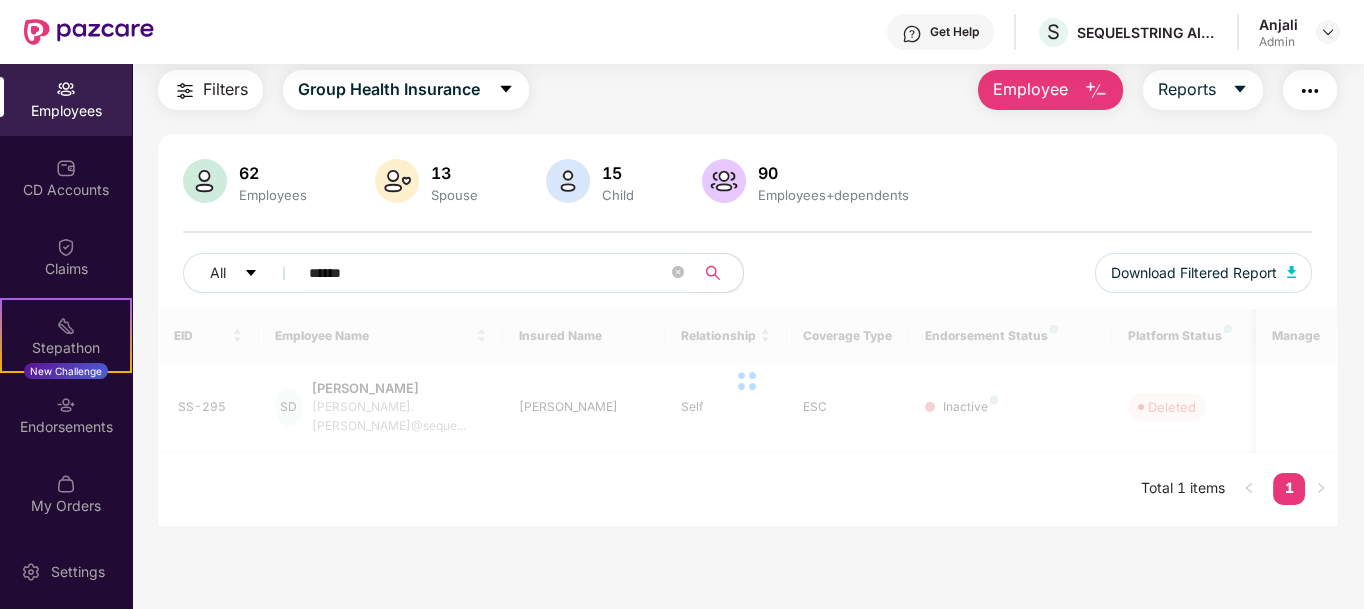 scroll, scrollTop: 64, scrollLeft: 0, axis: vertical 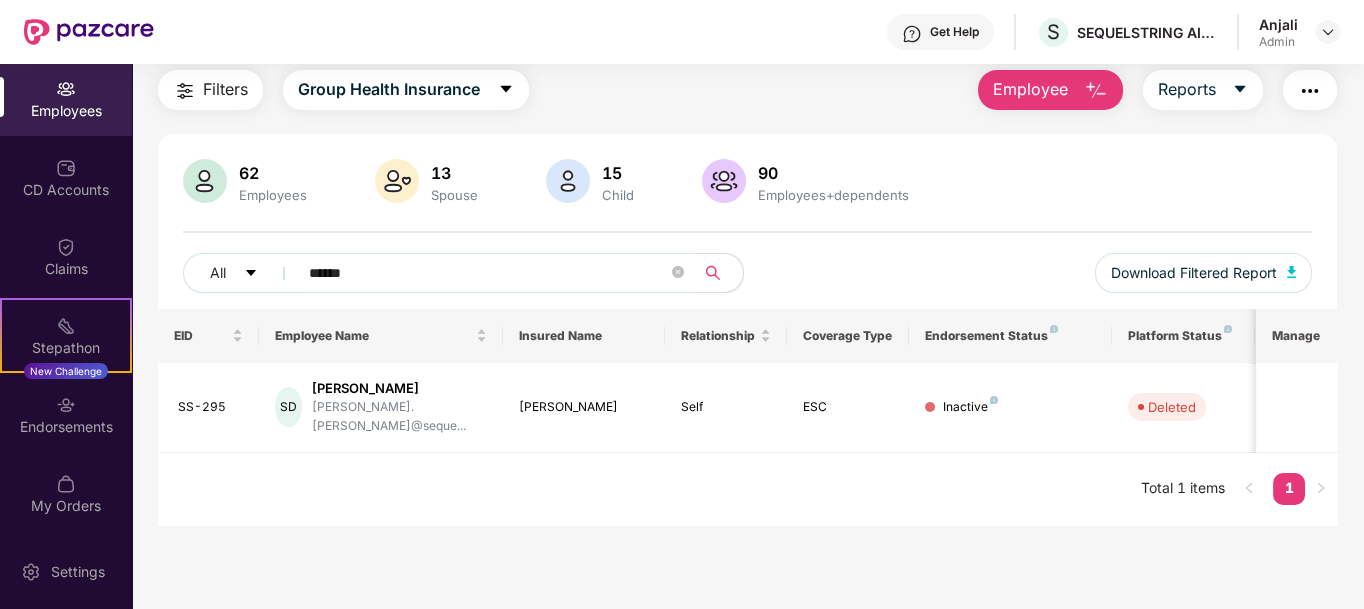 click on "******" at bounding box center [488, 273] 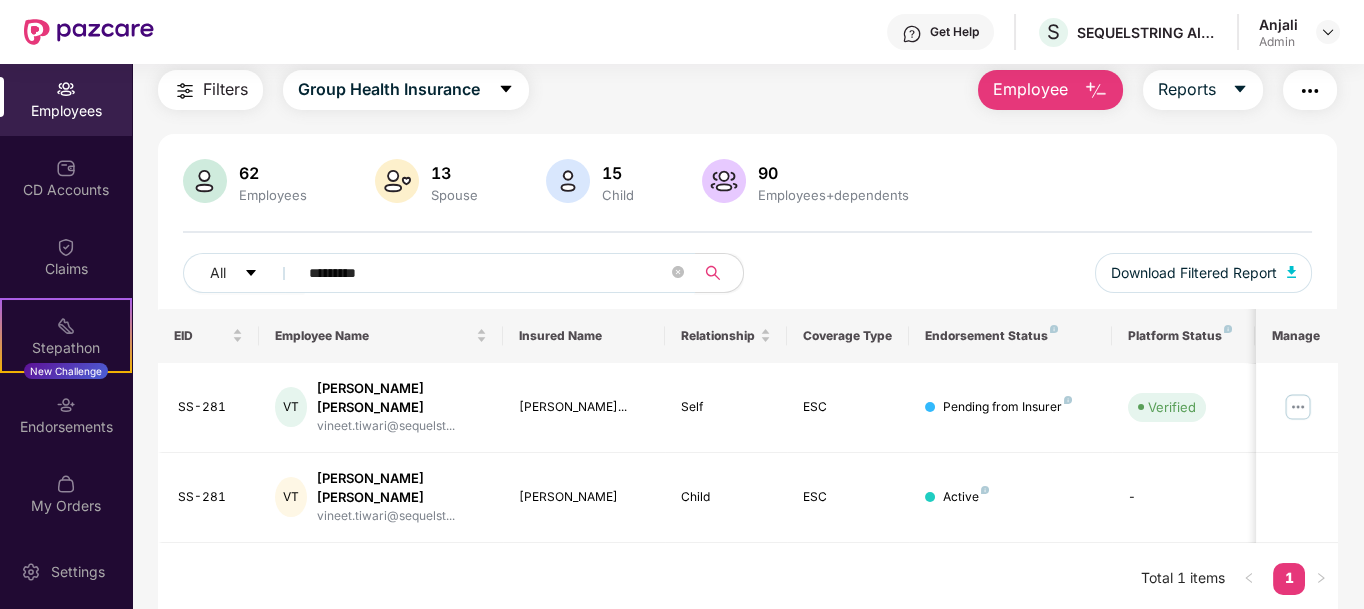 type on "*********" 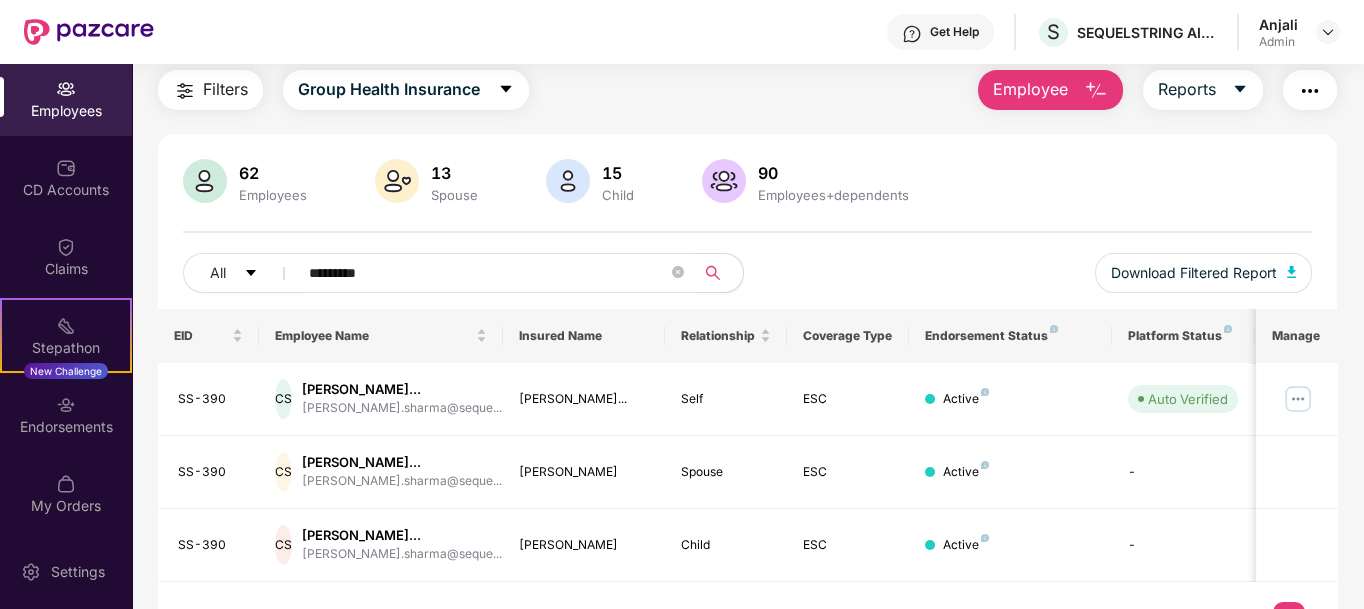 scroll, scrollTop: 157, scrollLeft: 0, axis: vertical 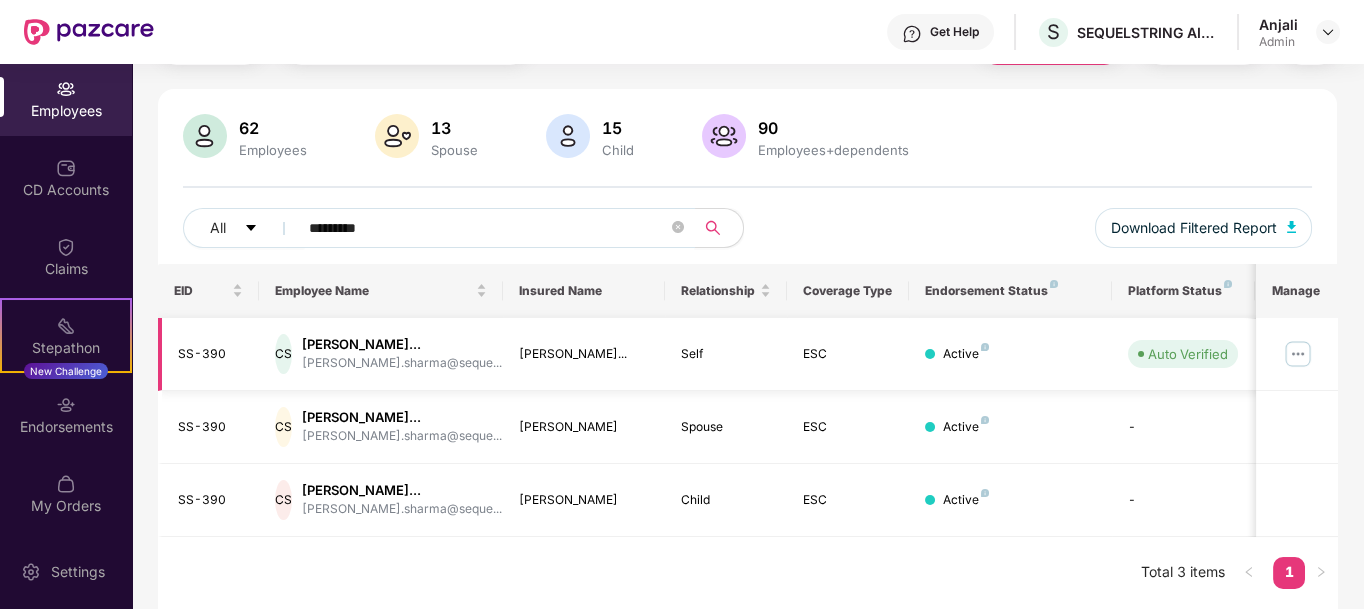 click at bounding box center [1298, 354] 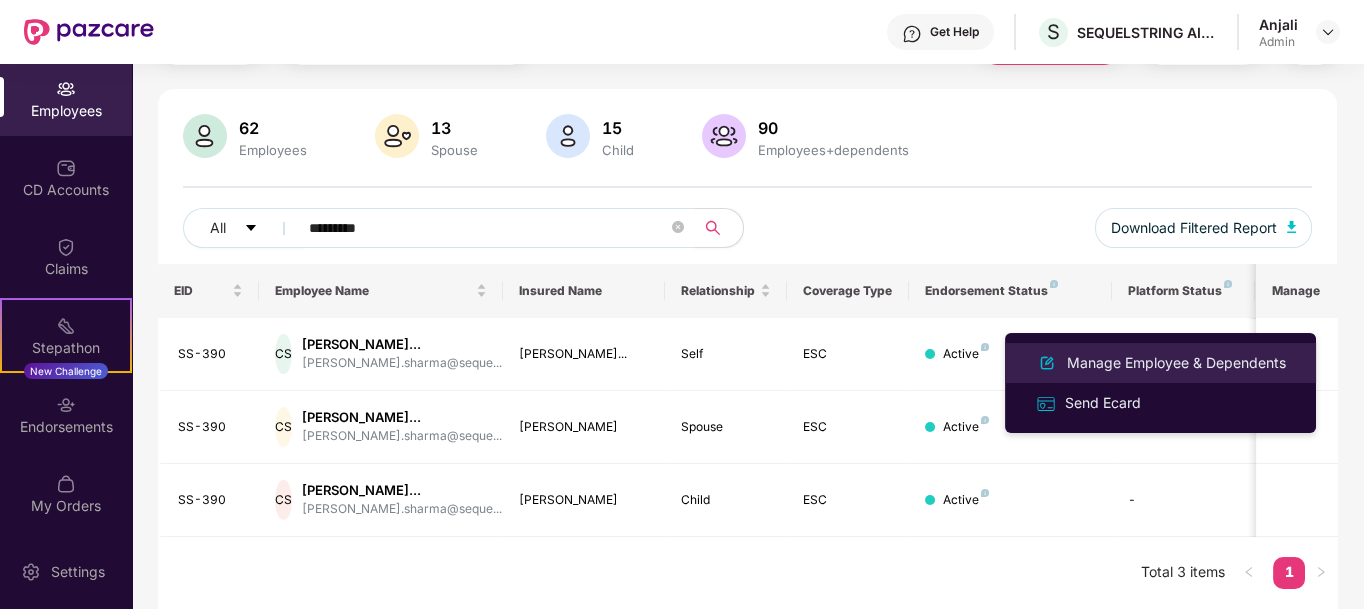 click on "Manage Employee & Dependents" at bounding box center [1176, 363] 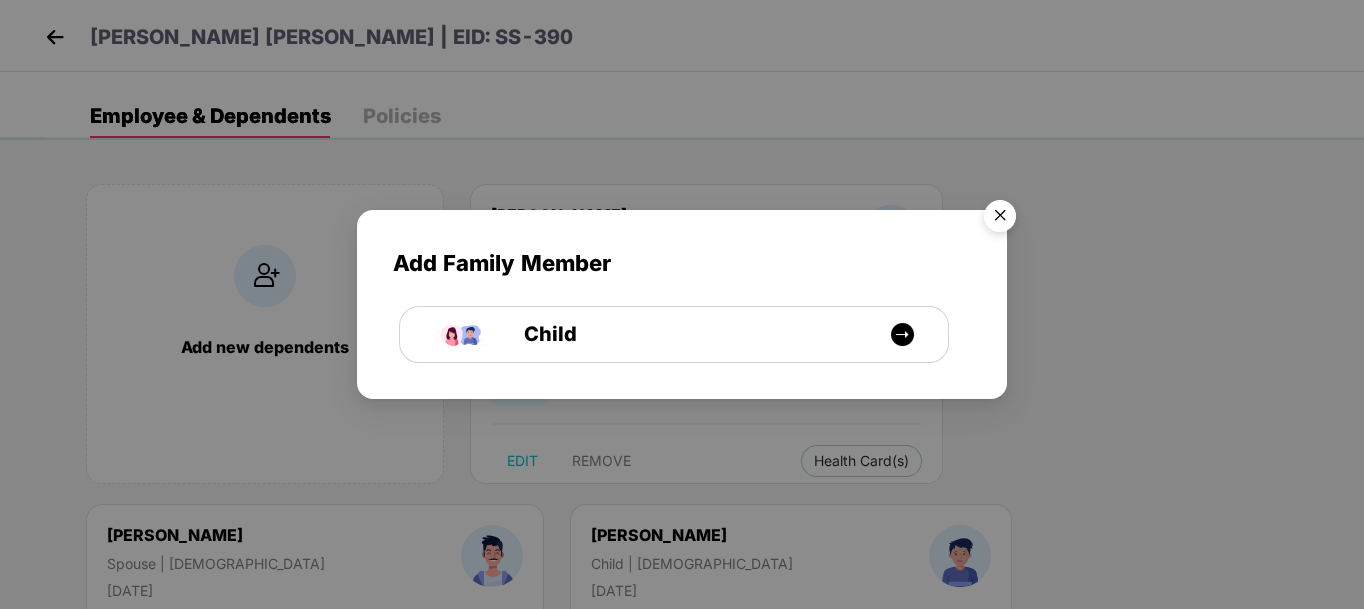 click at bounding box center [1000, 219] 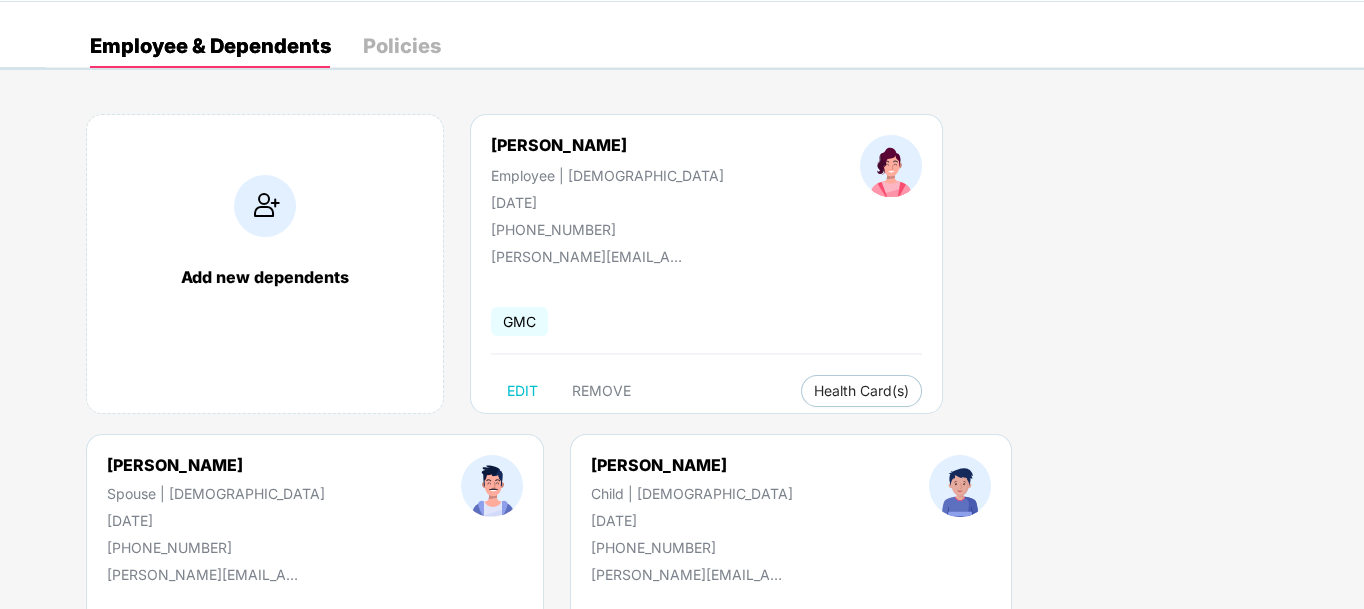 scroll, scrollTop: 0, scrollLeft: 0, axis: both 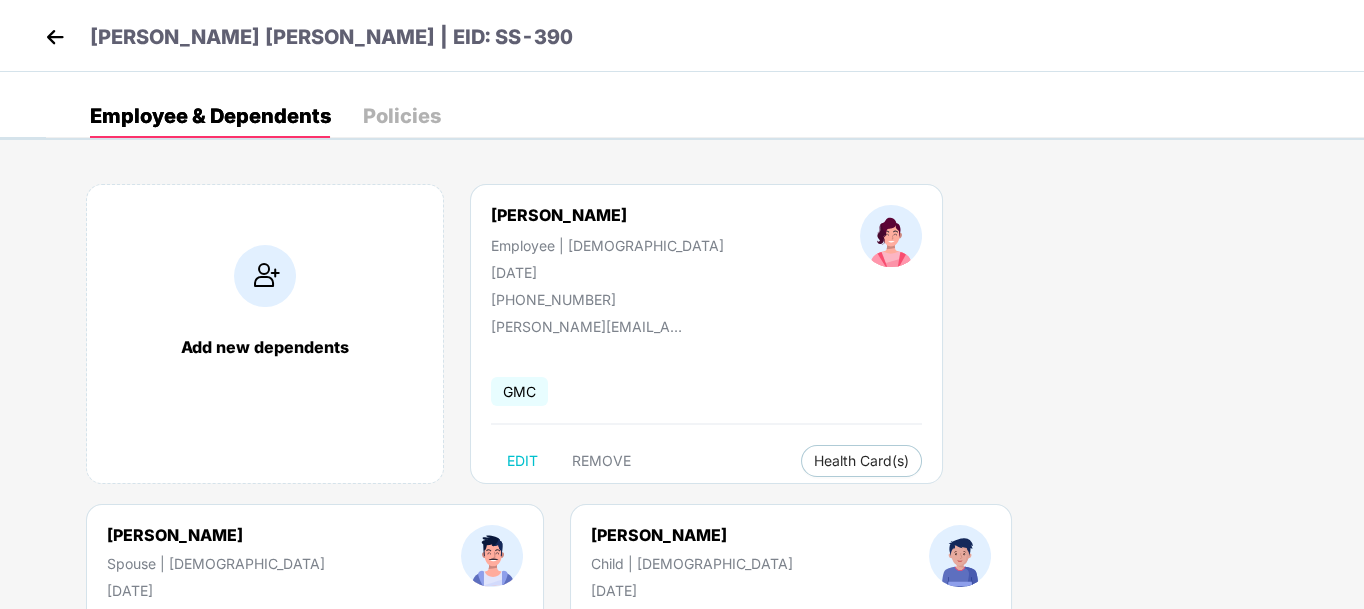 click at bounding box center [55, 37] 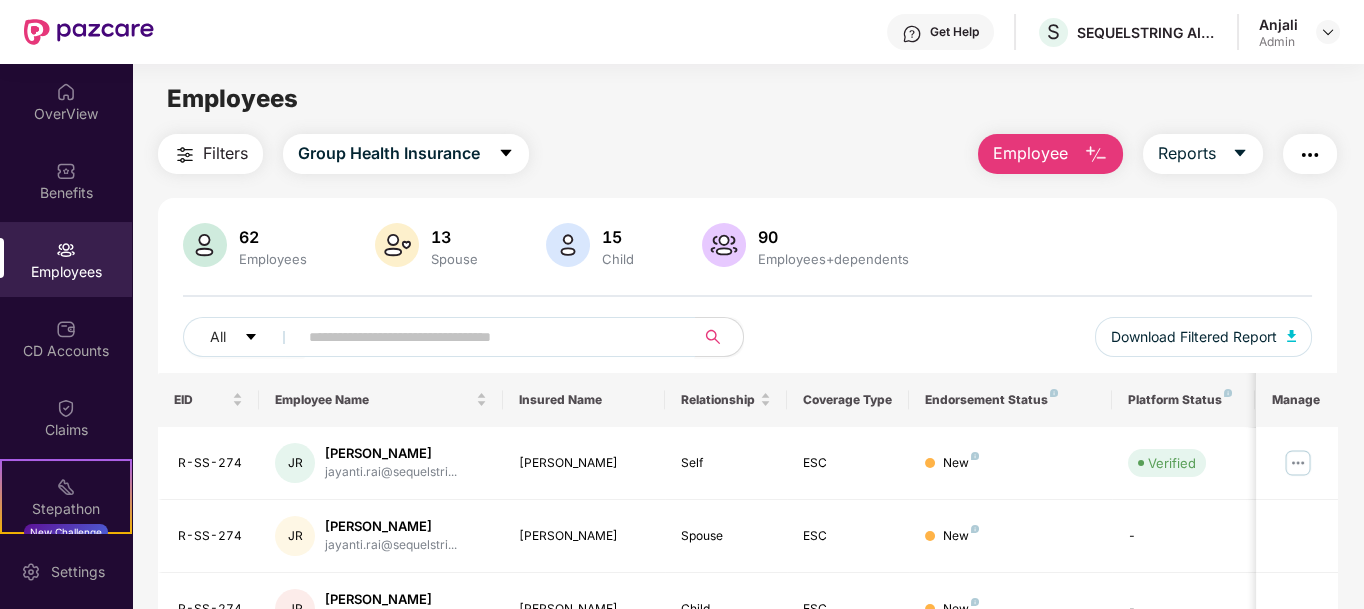 click at bounding box center (488, 337) 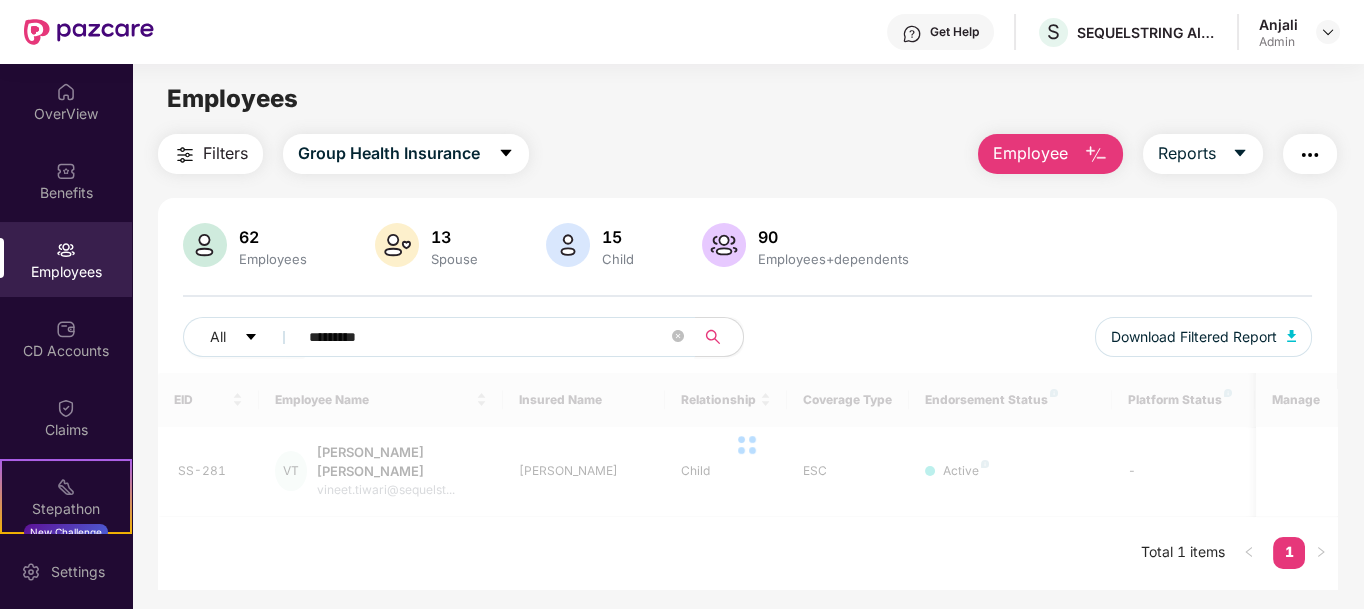 type on "*********" 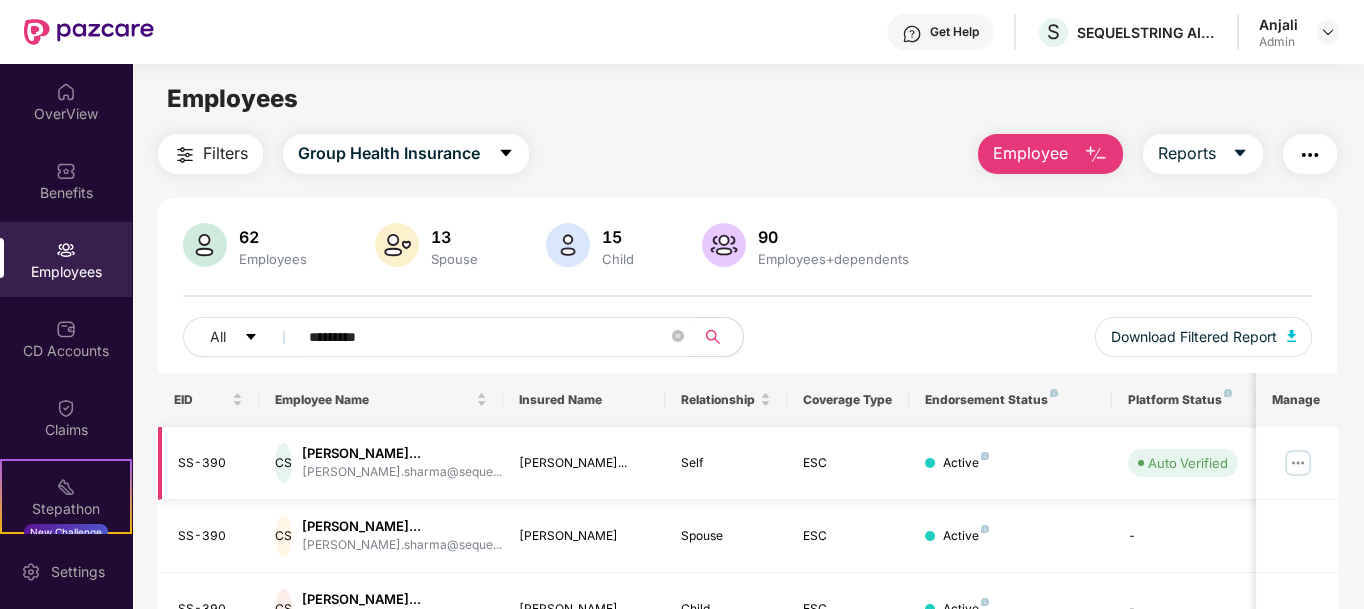 click at bounding box center [1298, 463] 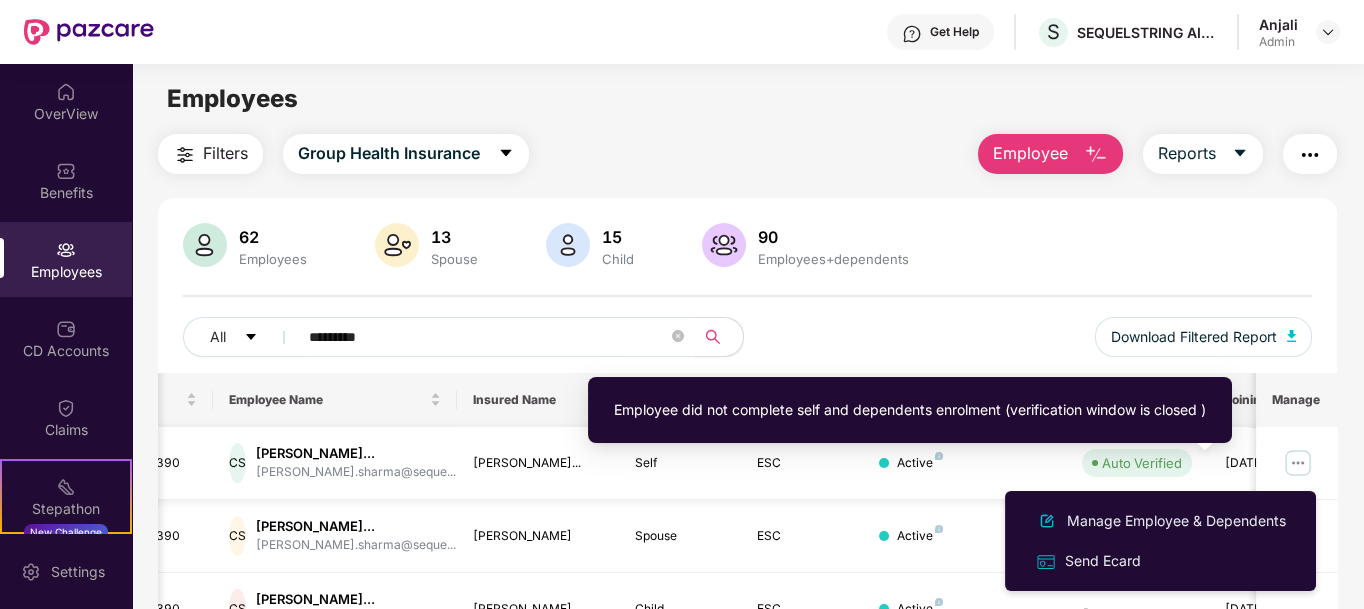 scroll, scrollTop: 0, scrollLeft: 118, axis: horizontal 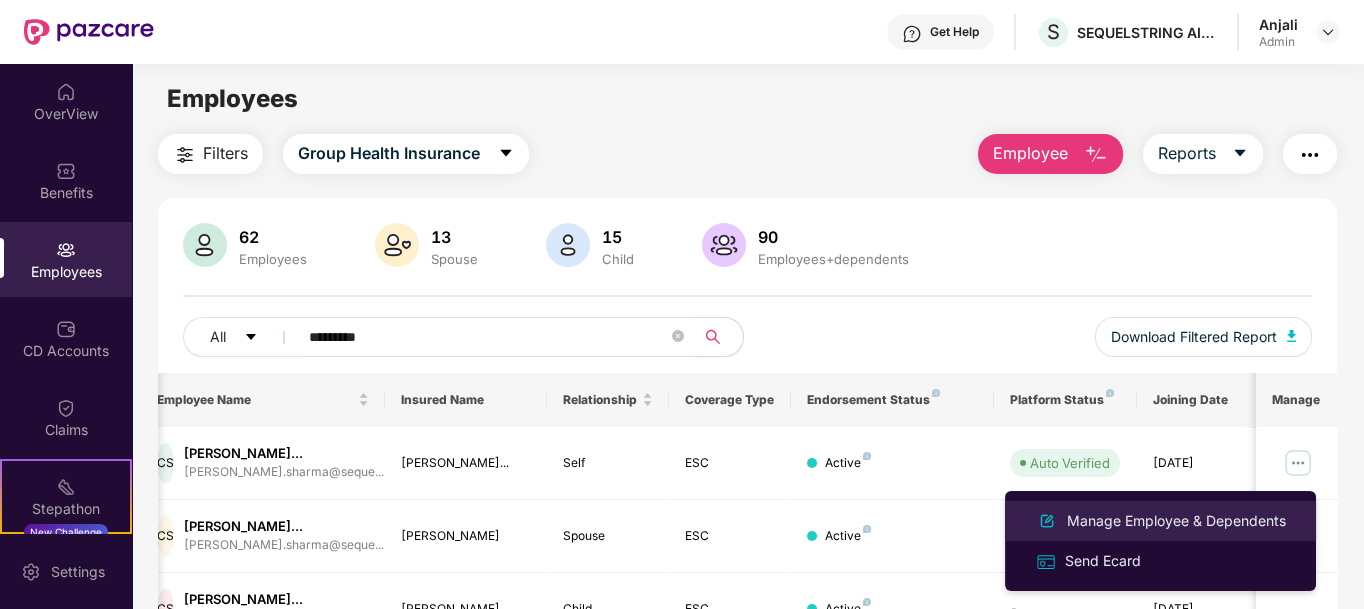 click on "Manage Employee & Dependents" at bounding box center (1176, 521) 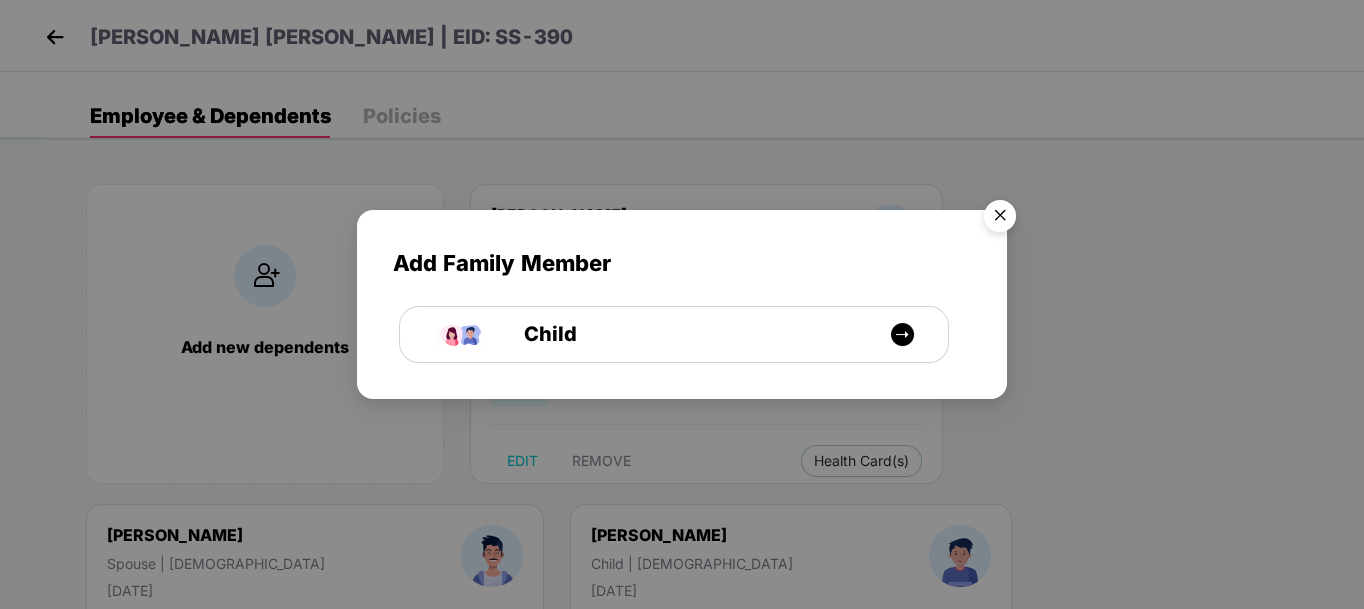 click at bounding box center [1000, 219] 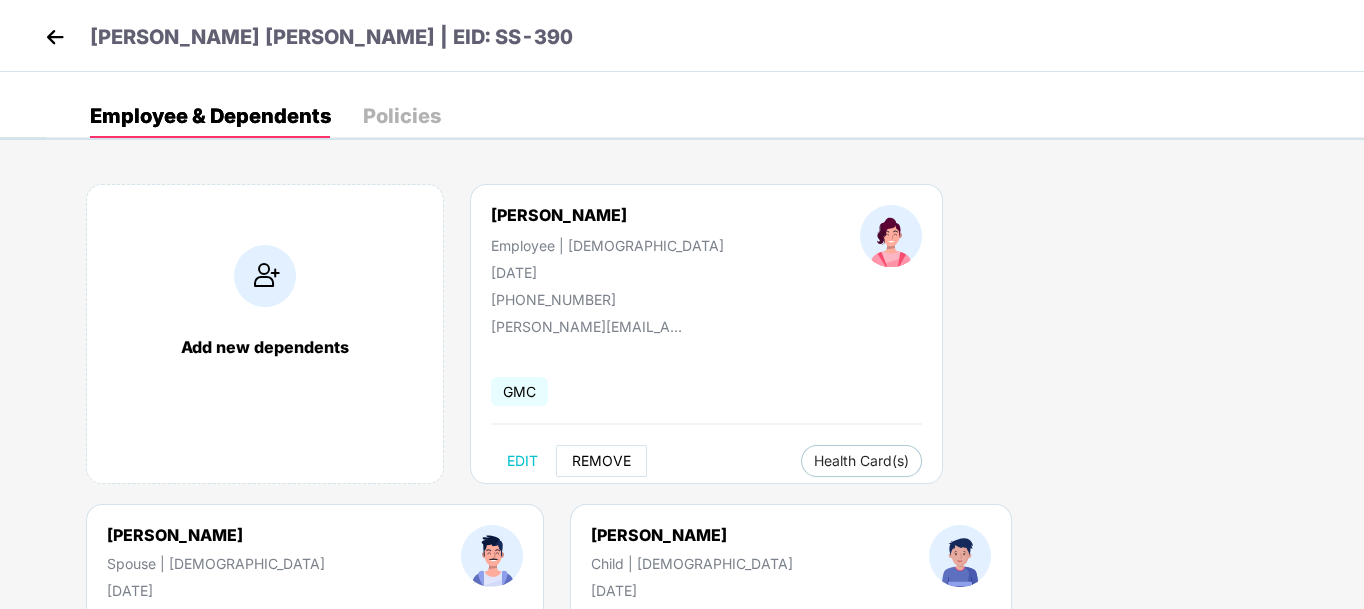 click on "REMOVE" at bounding box center (601, 461) 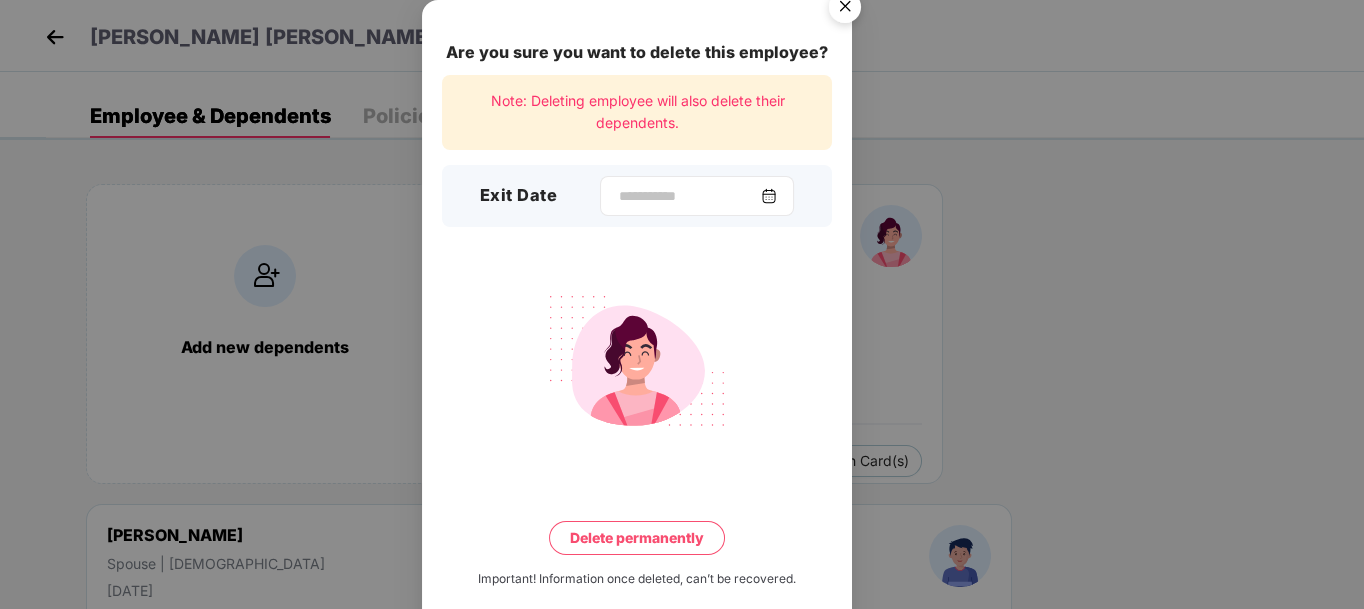click at bounding box center [769, 196] 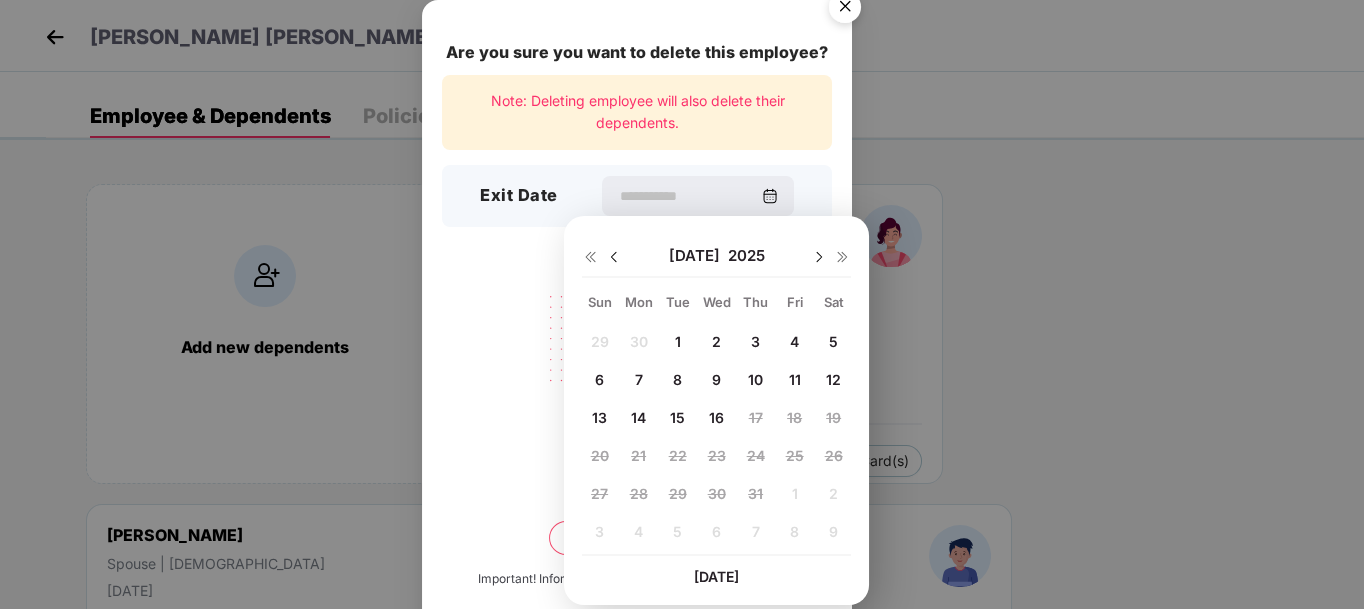 click on "1" at bounding box center (678, 341) 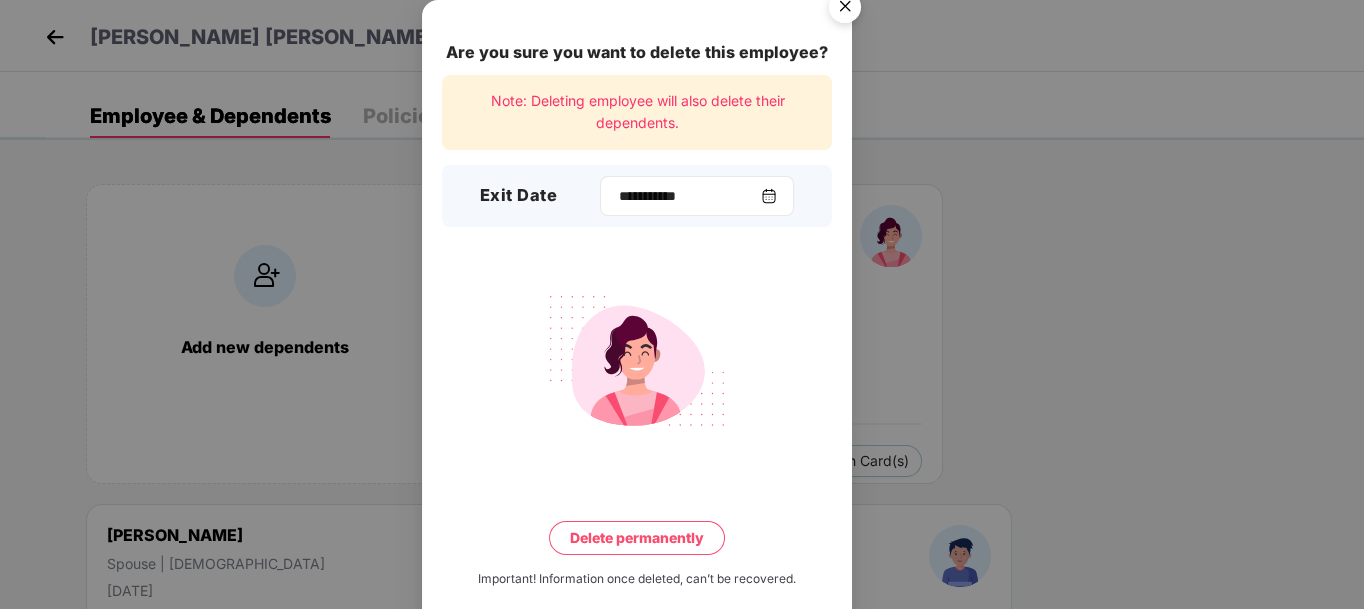 click at bounding box center (769, 196) 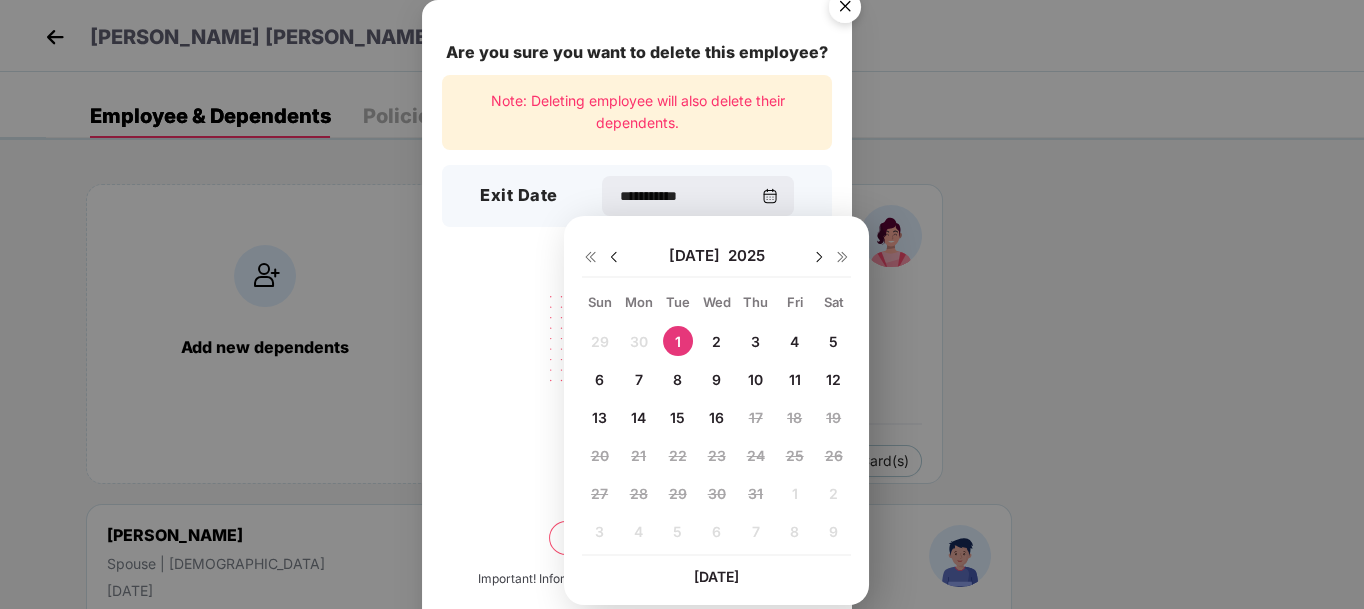 click on "1" at bounding box center (678, 341) 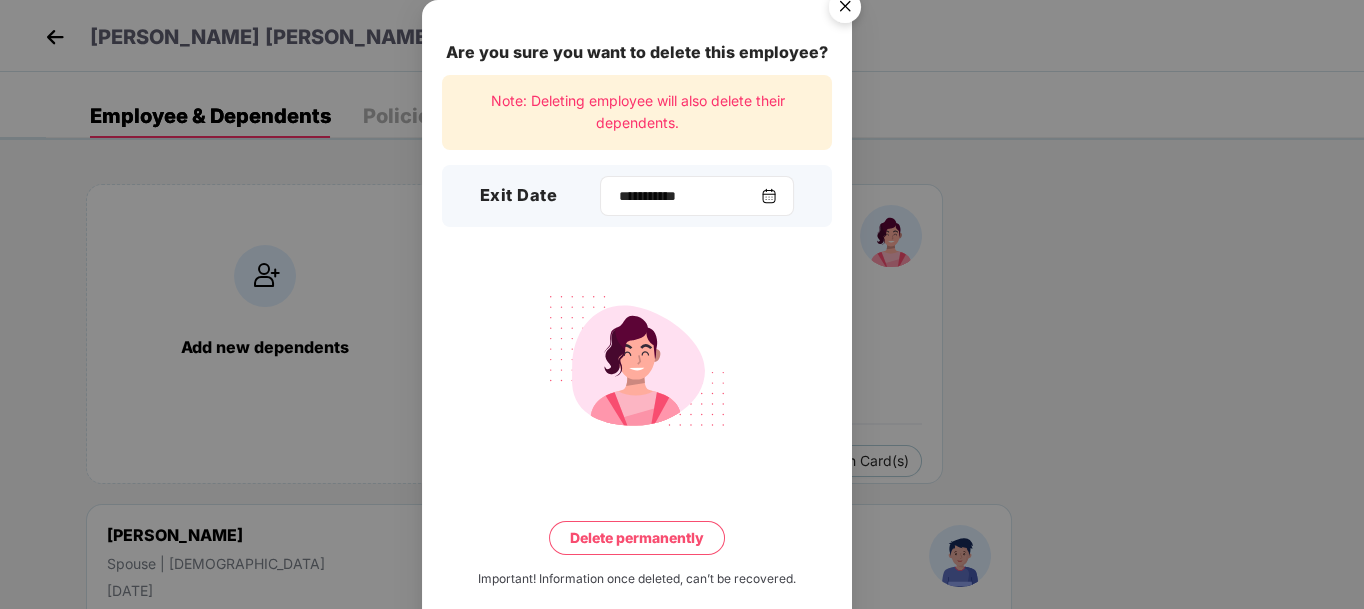 click on "**********" at bounding box center (697, 196) 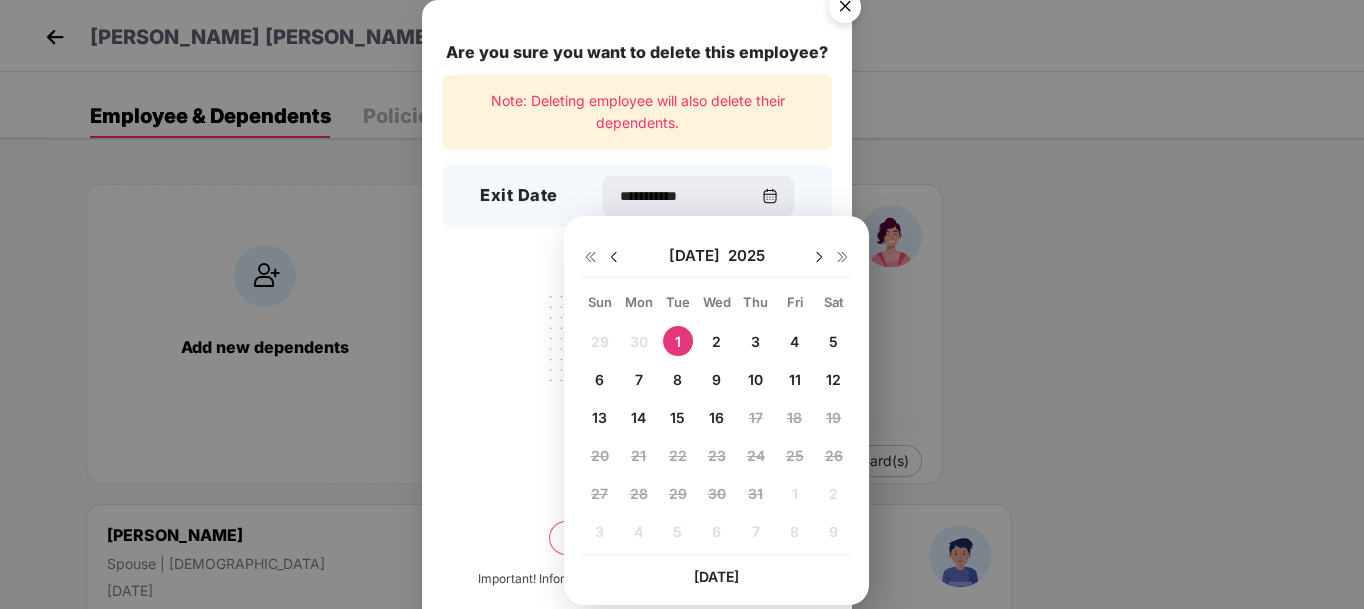 click on "29   30   1   2   3   4   5   6   7   8   9   10   11   12   13   14   15   16   17   18   19   20   21   22   23   24   25   26   27   28   29   30   31   1   2   3   4   5   6   7   8   9" at bounding box center [716, 440] 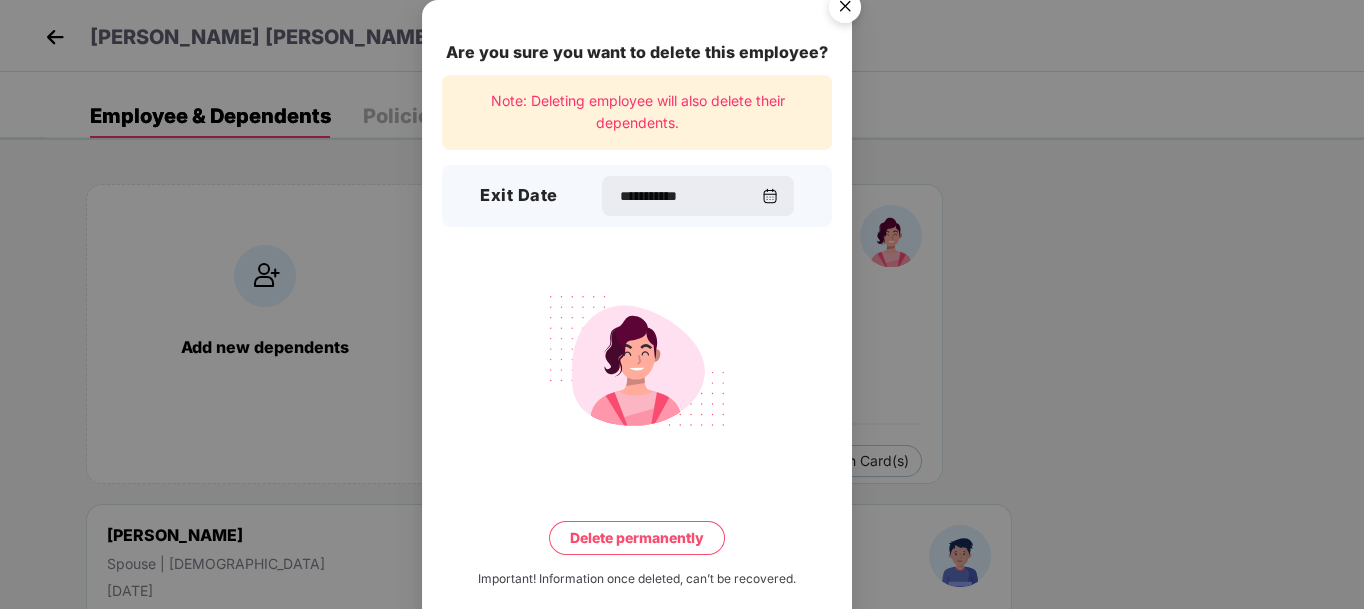 click on "Delete permanently" at bounding box center (637, 538) 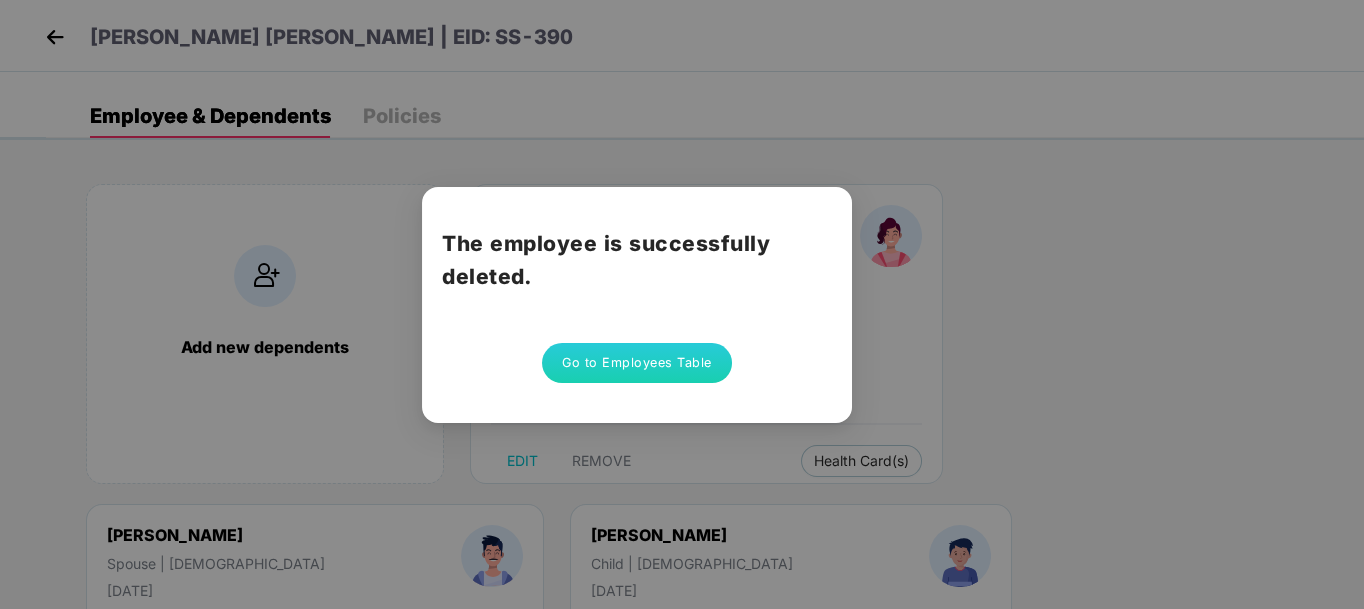 click on "Go to Employees Table" at bounding box center [637, 363] 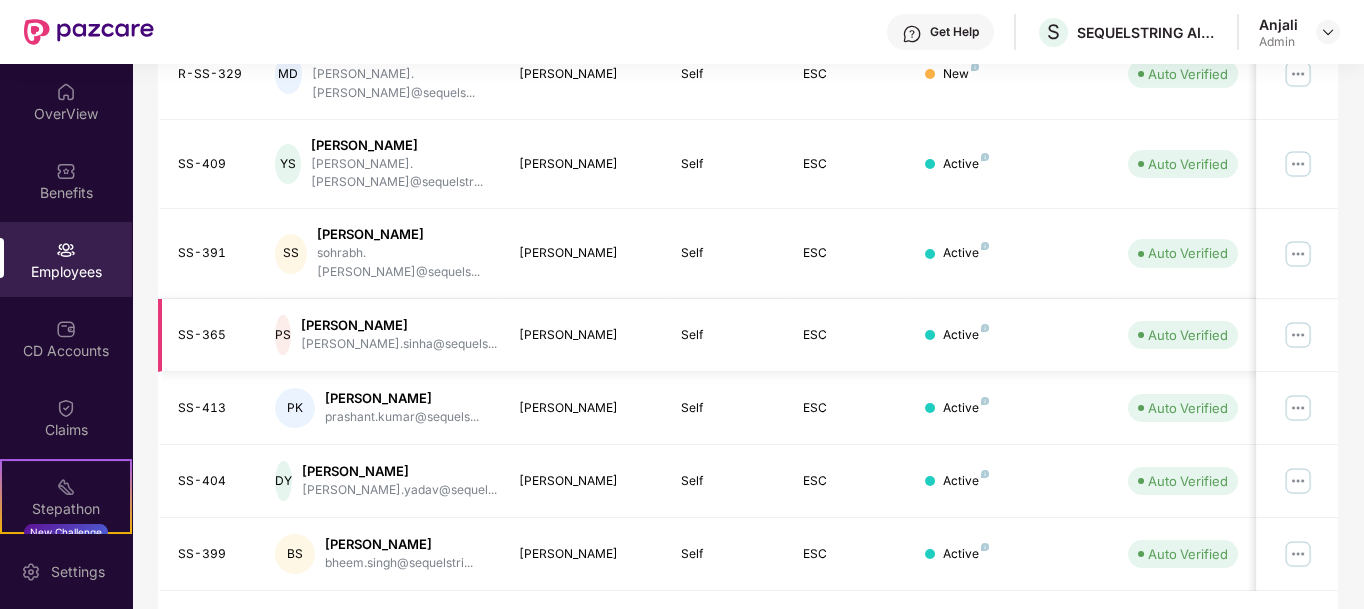scroll, scrollTop: 0, scrollLeft: 0, axis: both 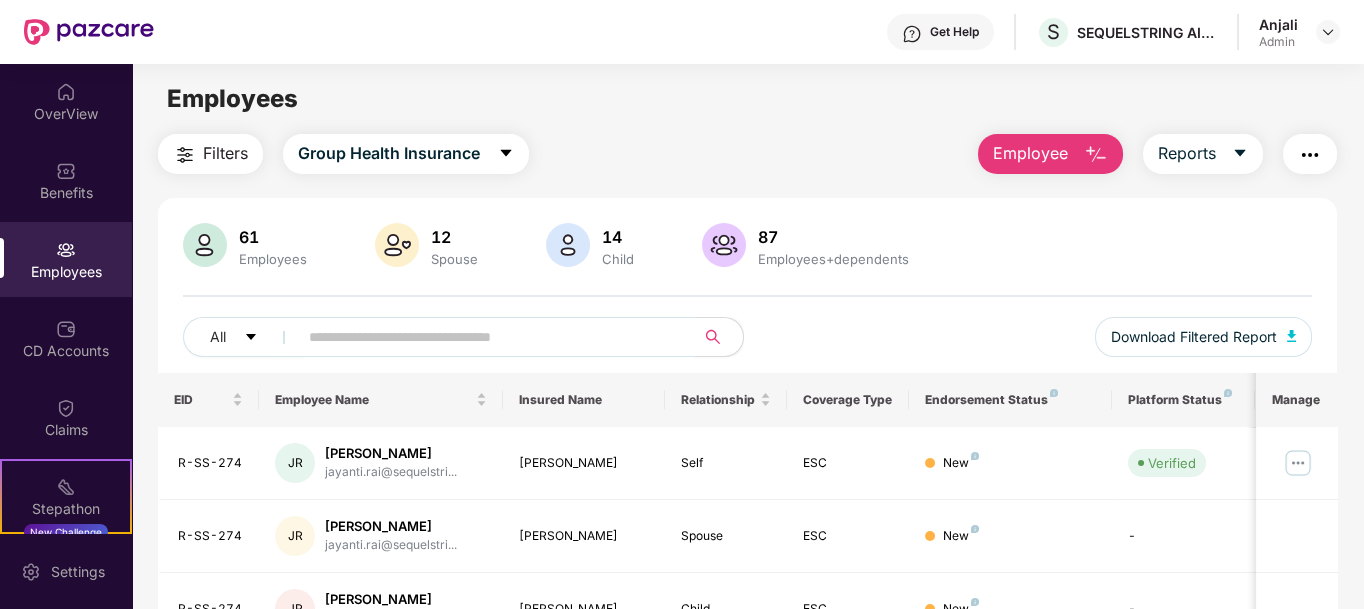 click at bounding box center (488, 337) 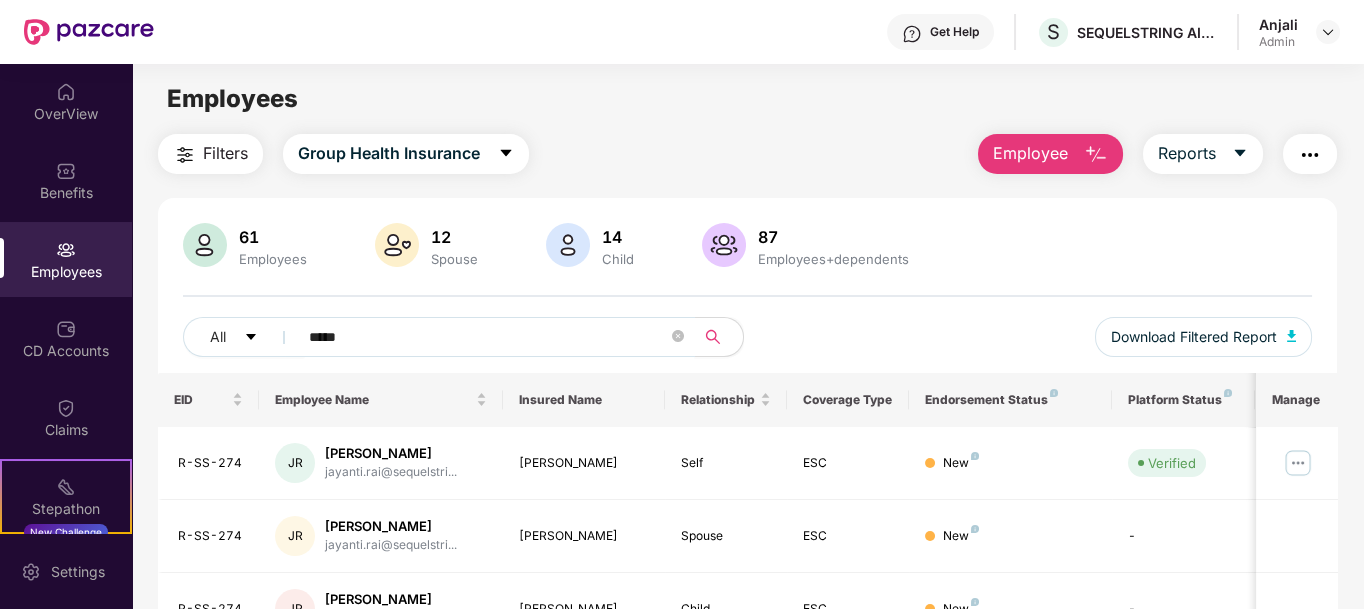 type on "*****" 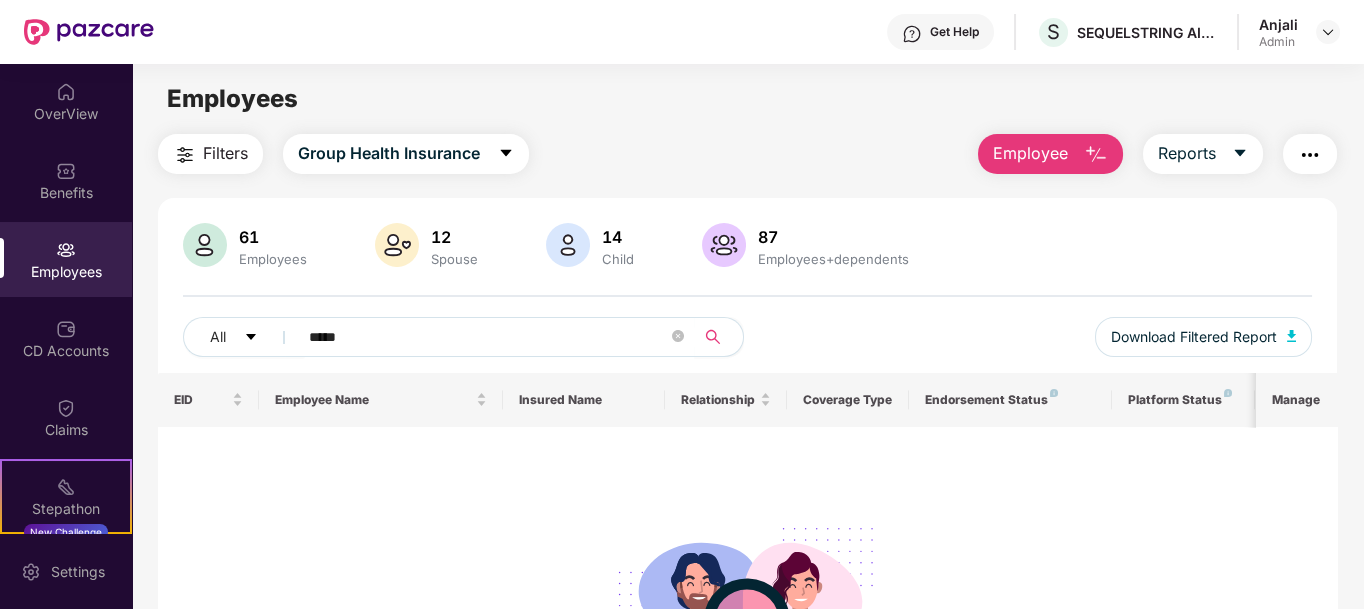 click 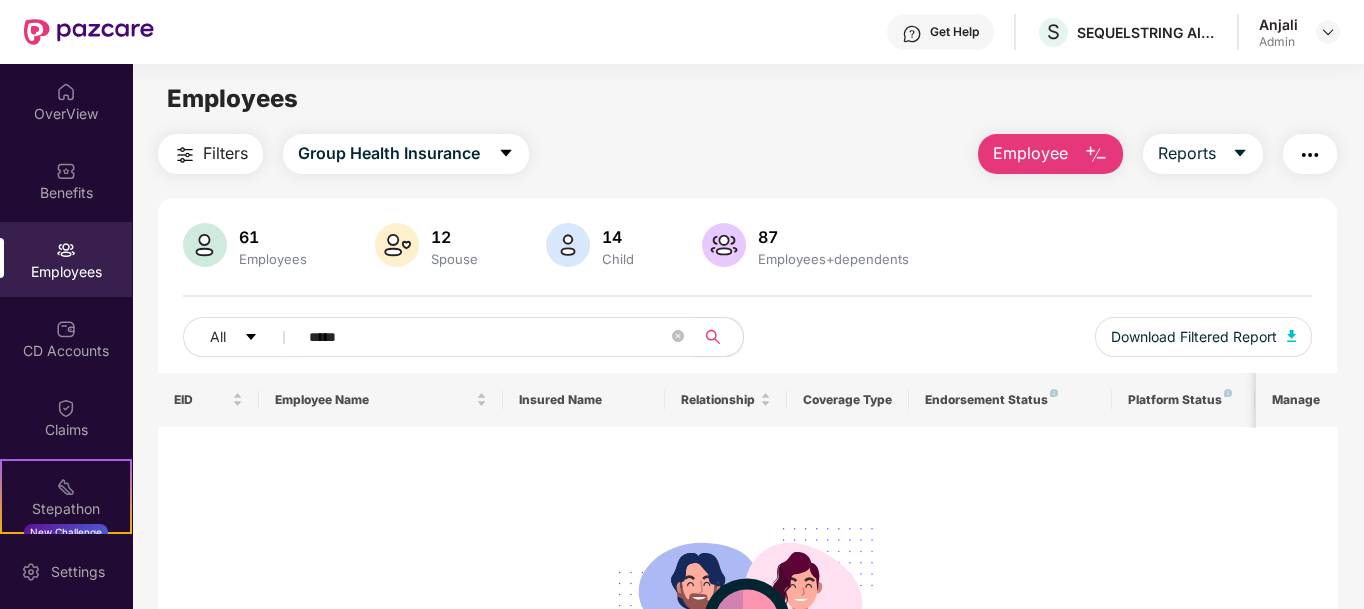 click on "Employee" at bounding box center [1030, 153] 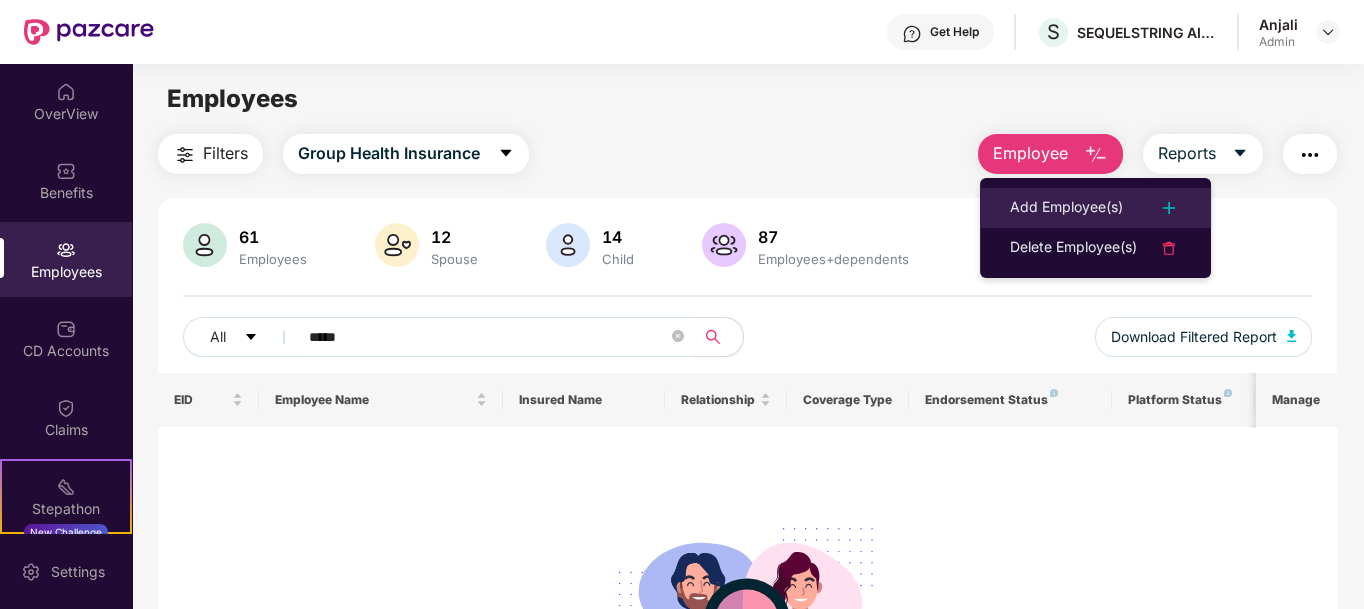 click on "Add Employee(s)" at bounding box center (1066, 208) 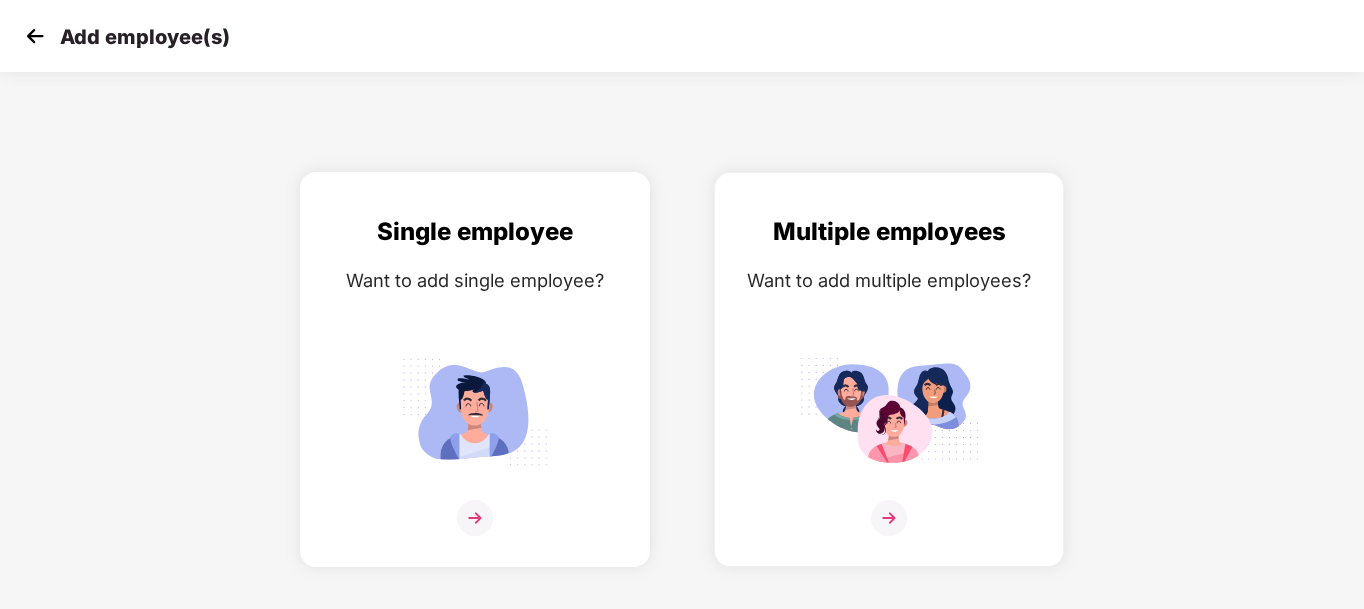 click at bounding box center [475, 518] 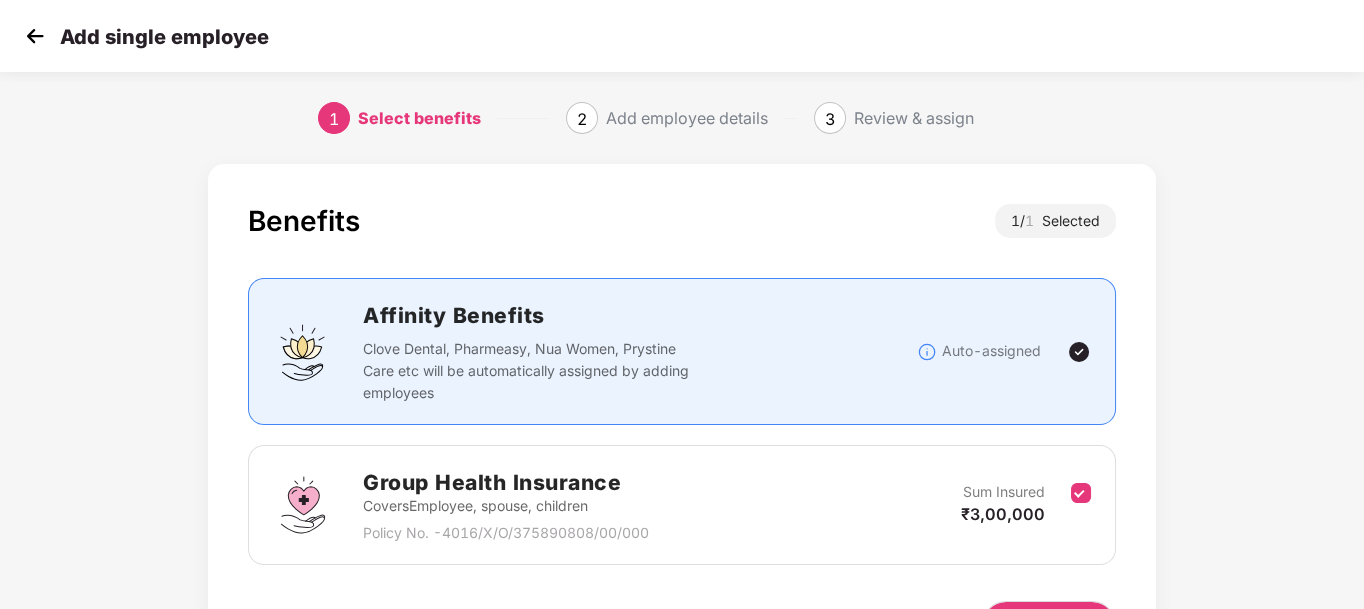 scroll, scrollTop: 128, scrollLeft: 0, axis: vertical 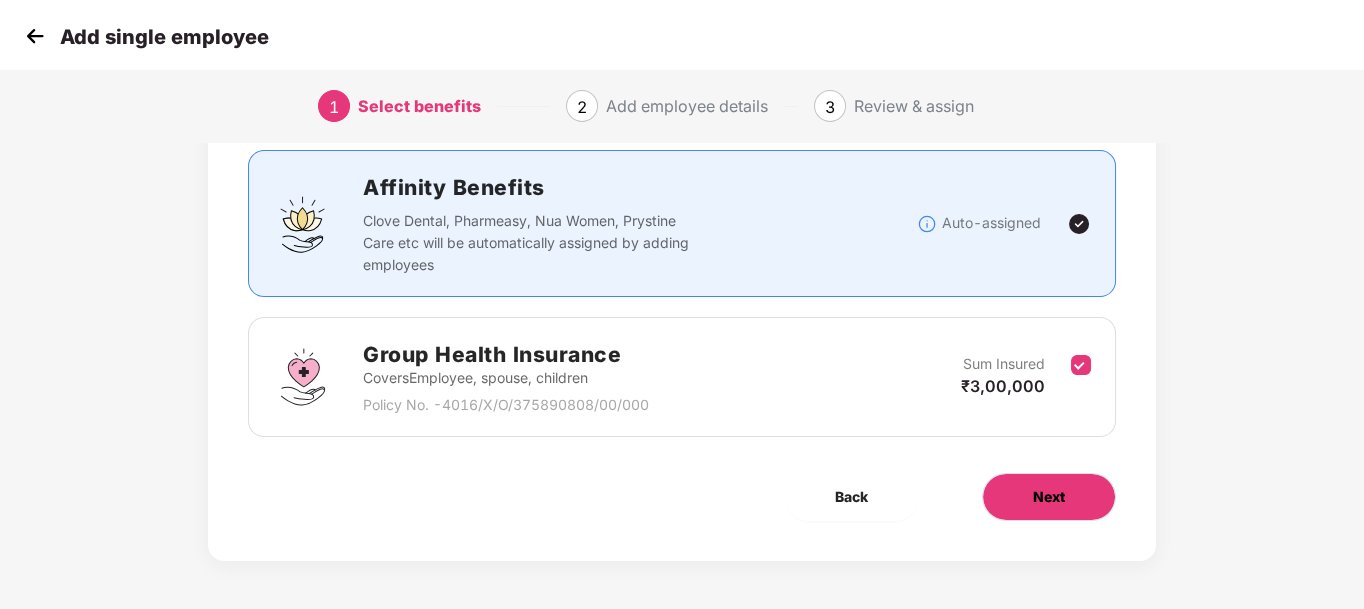 click on "Next" at bounding box center (1049, 497) 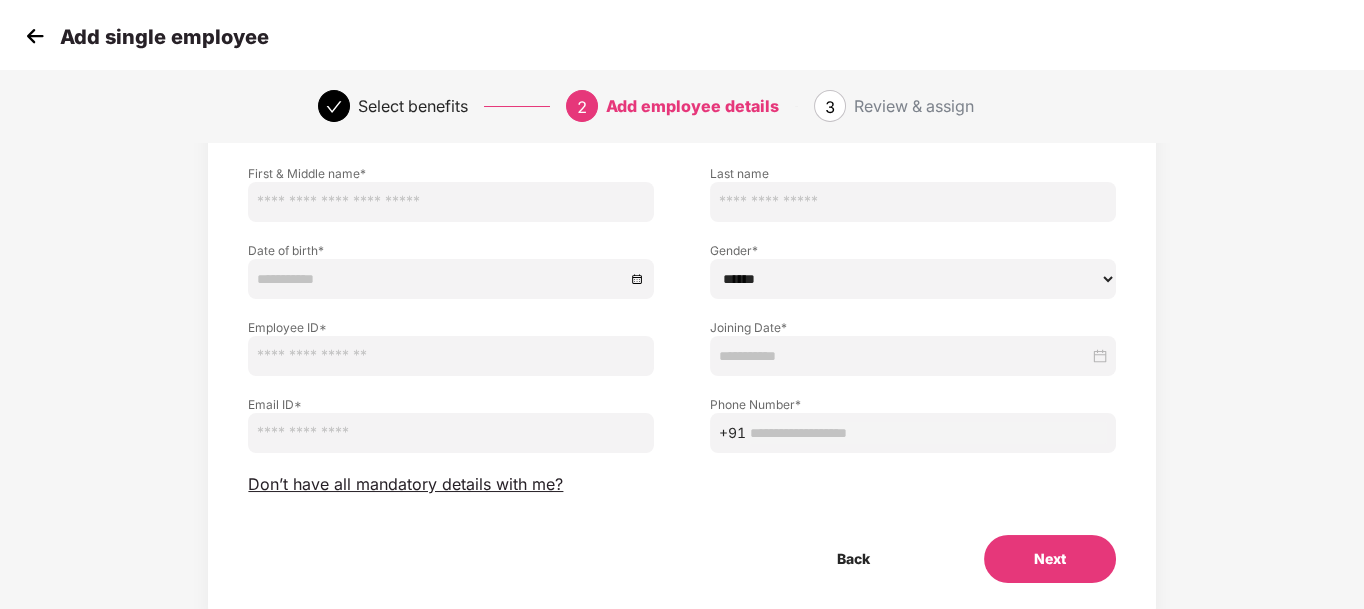 scroll, scrollTop: 0, scrollLeft: 0, axis: both 